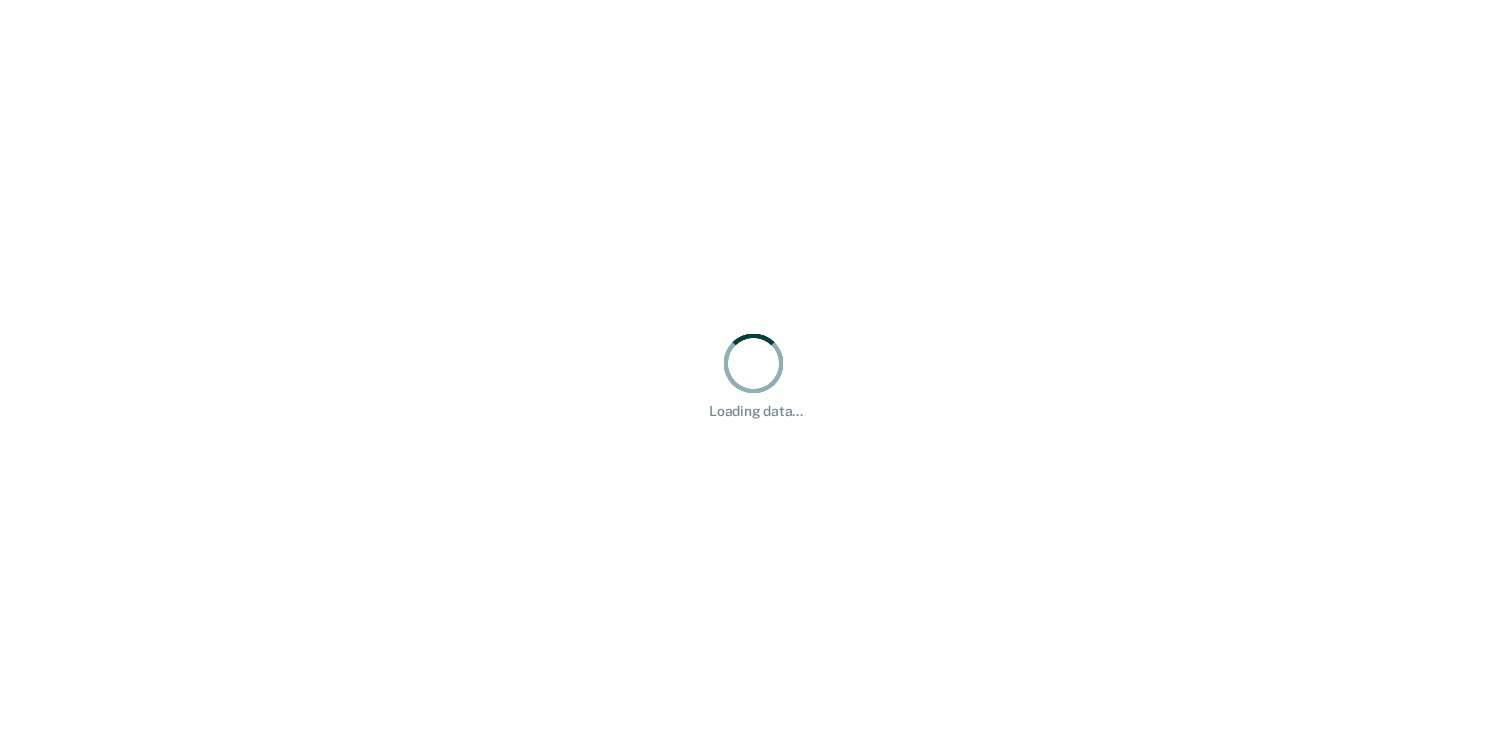 scroll, scrollTop: 0, scrollLeft: 0, axis: both 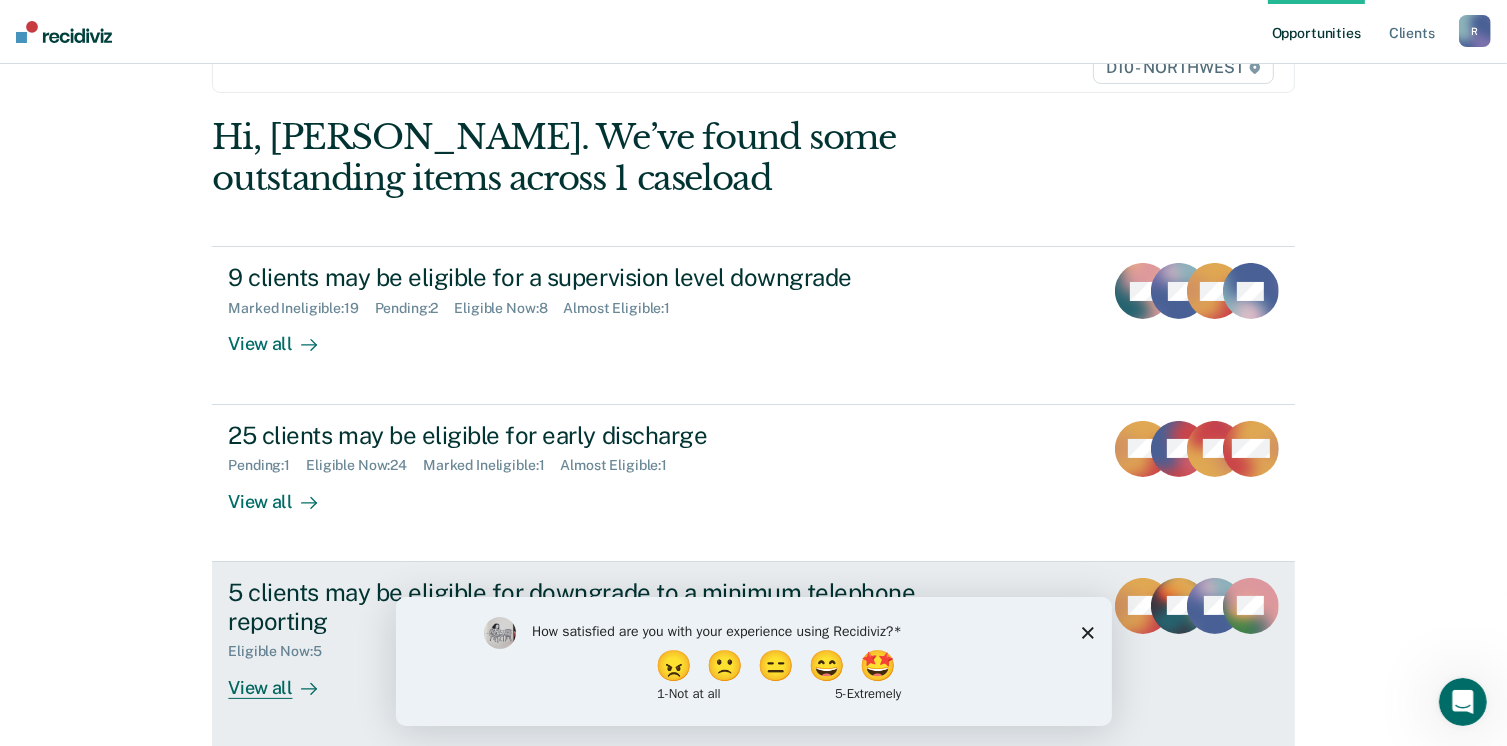 click on "View all" at bounding box center (284, 679) 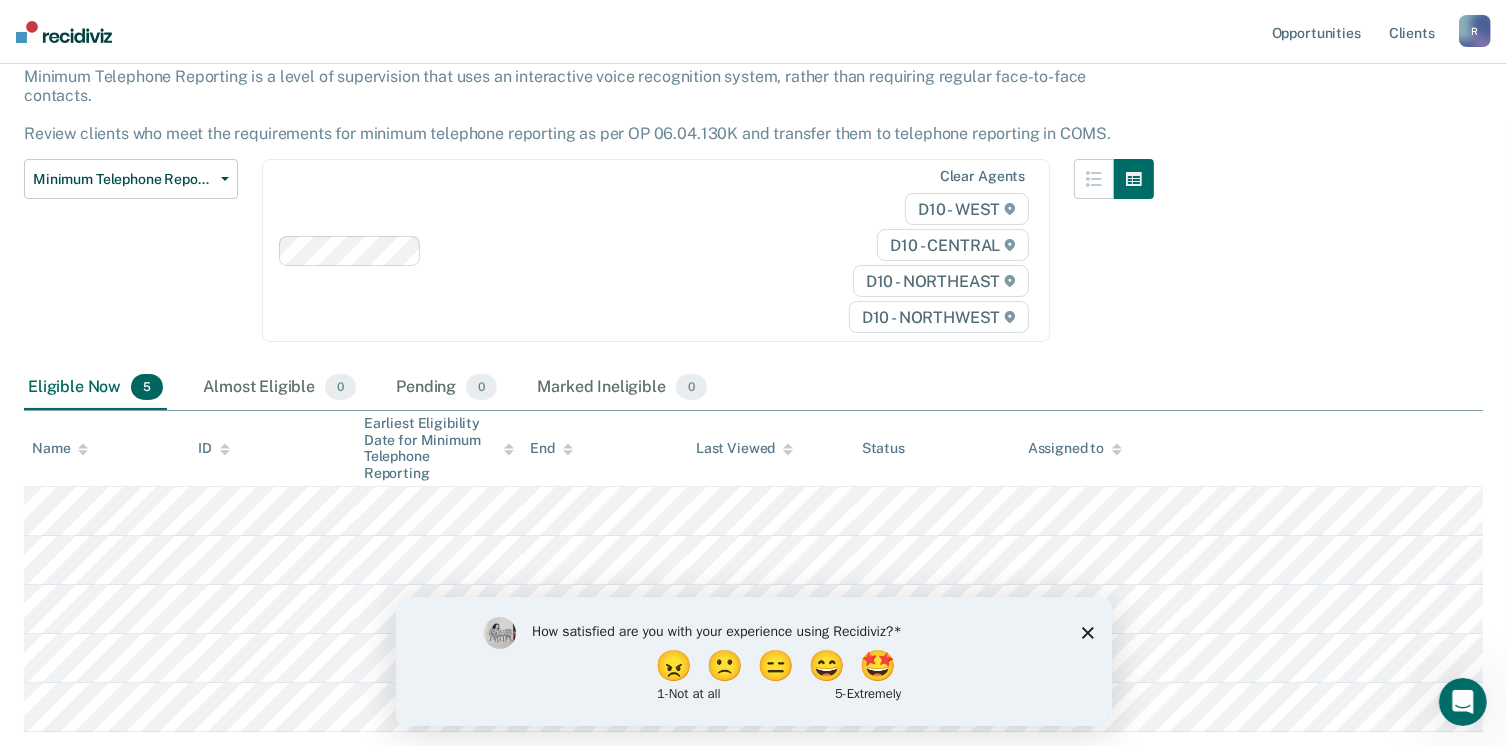 scroll, scrollTop: 236, scrollLeft: 0, axis: vertical 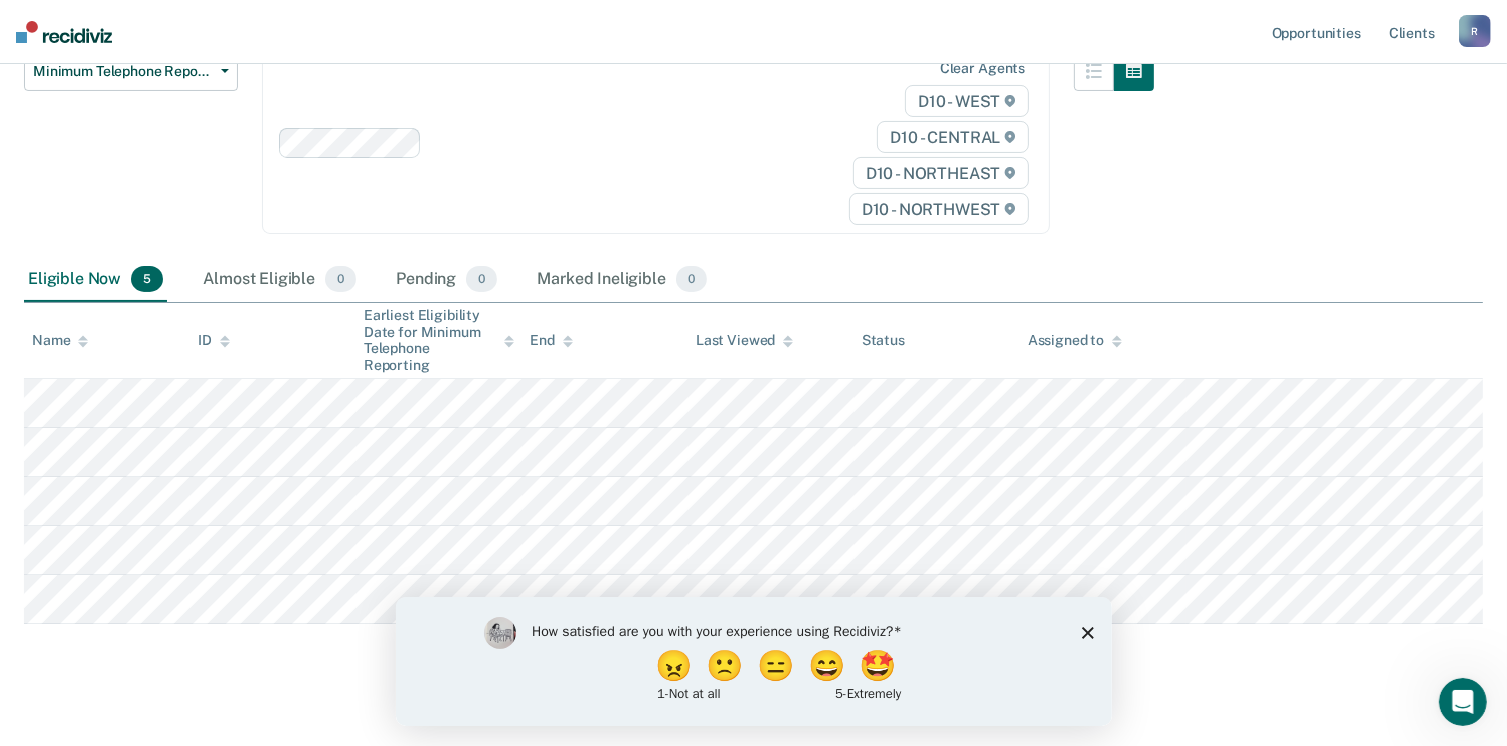 click 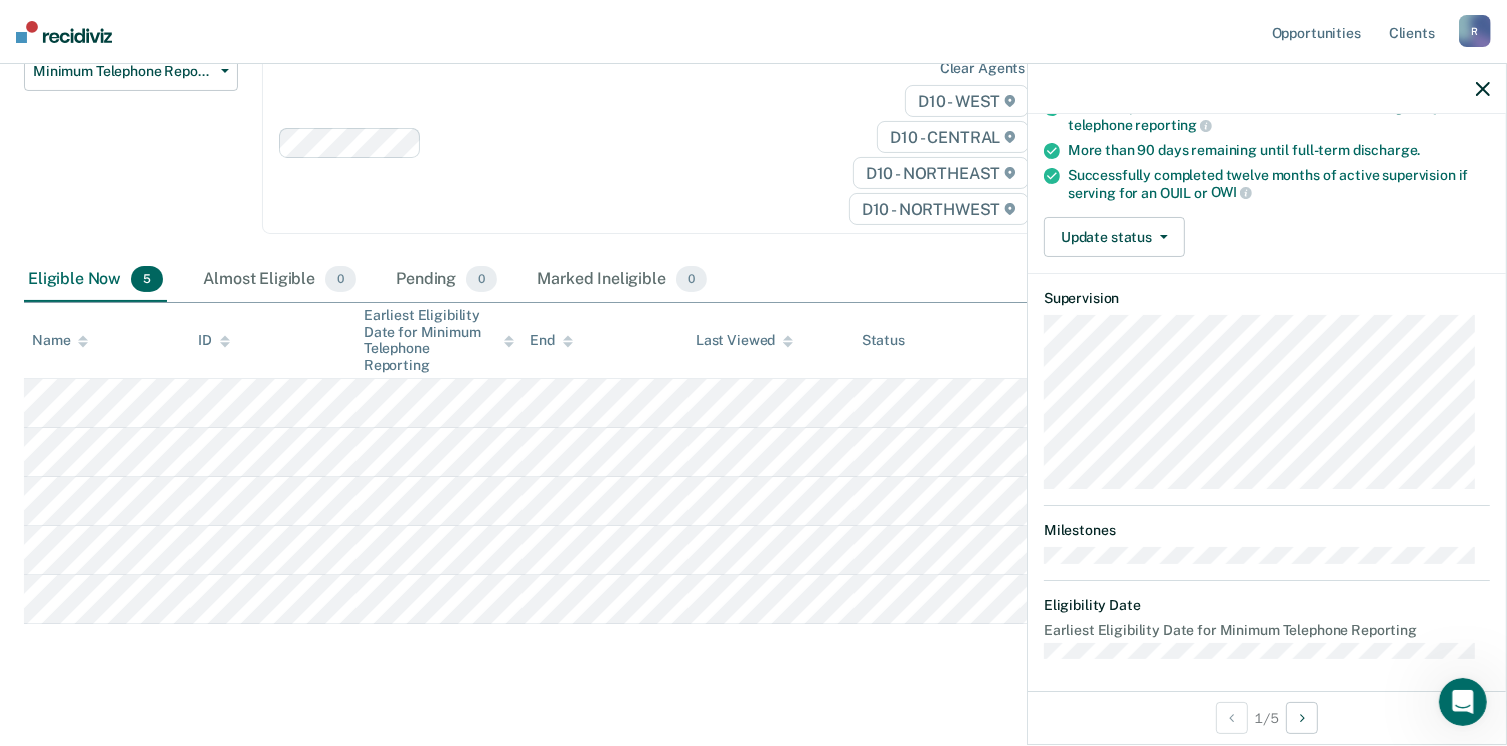 scroll, scrollTop: 88, scrollLeft: 0, axis: vertical 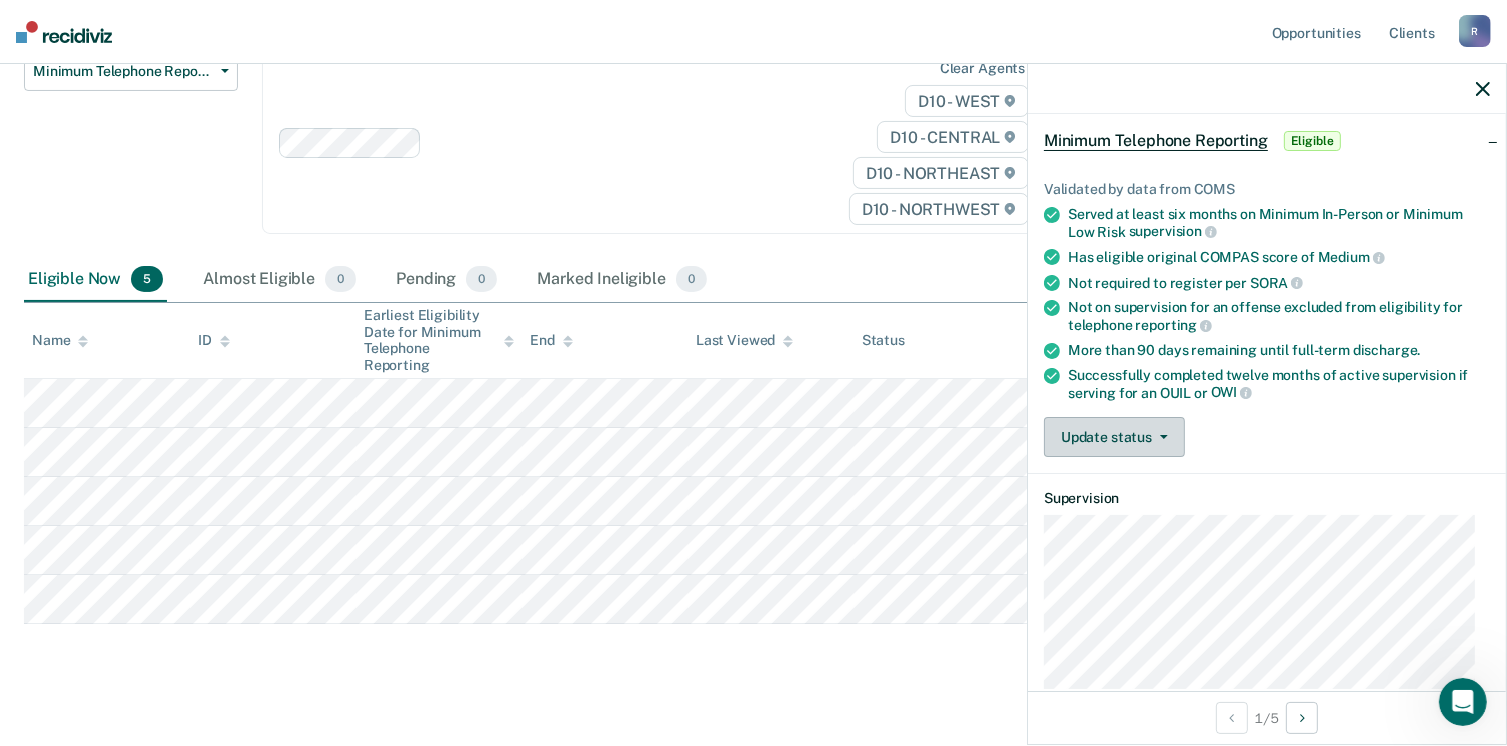 click on "Update status" at bounding box center (1114, 437) 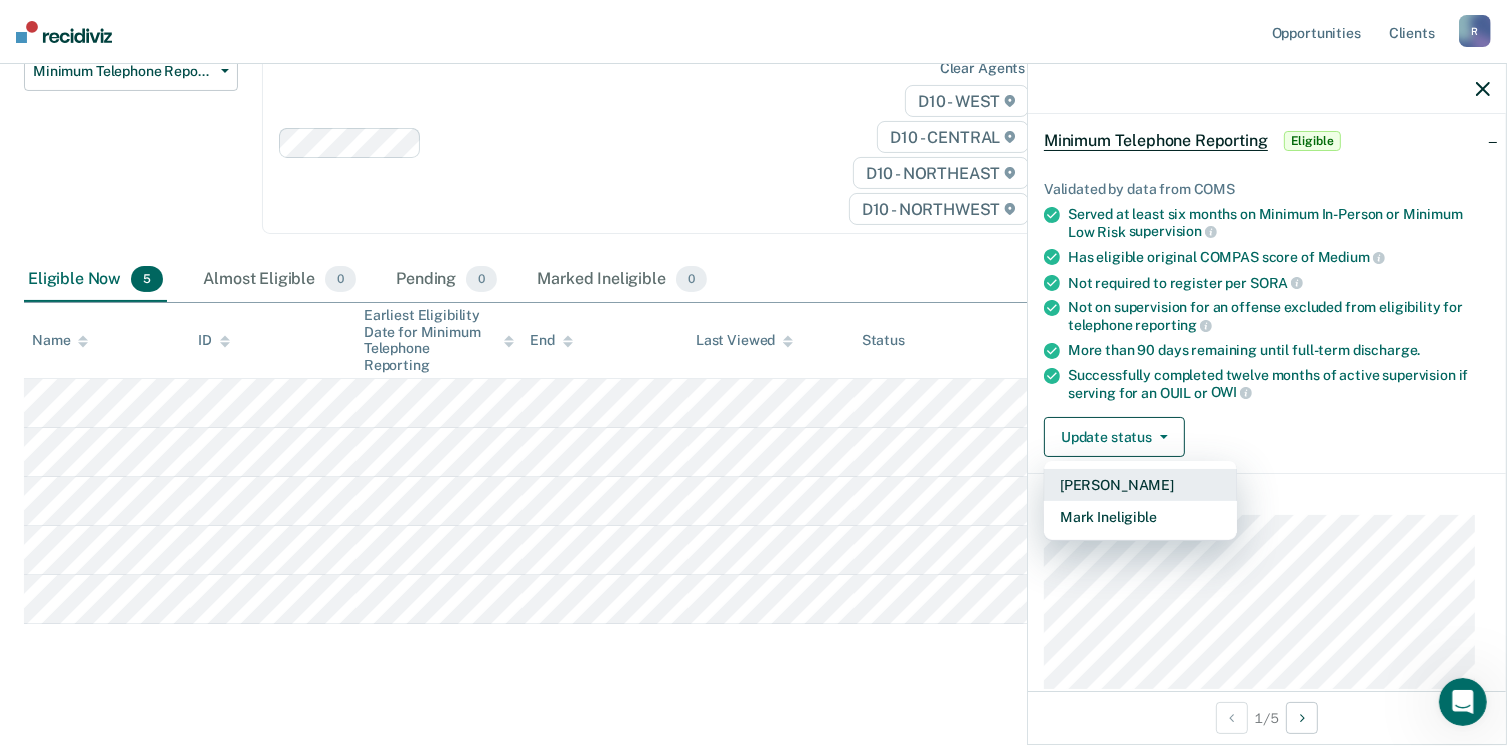 click on "[PERSON_NAME]" at bounding box center (1140, 485) 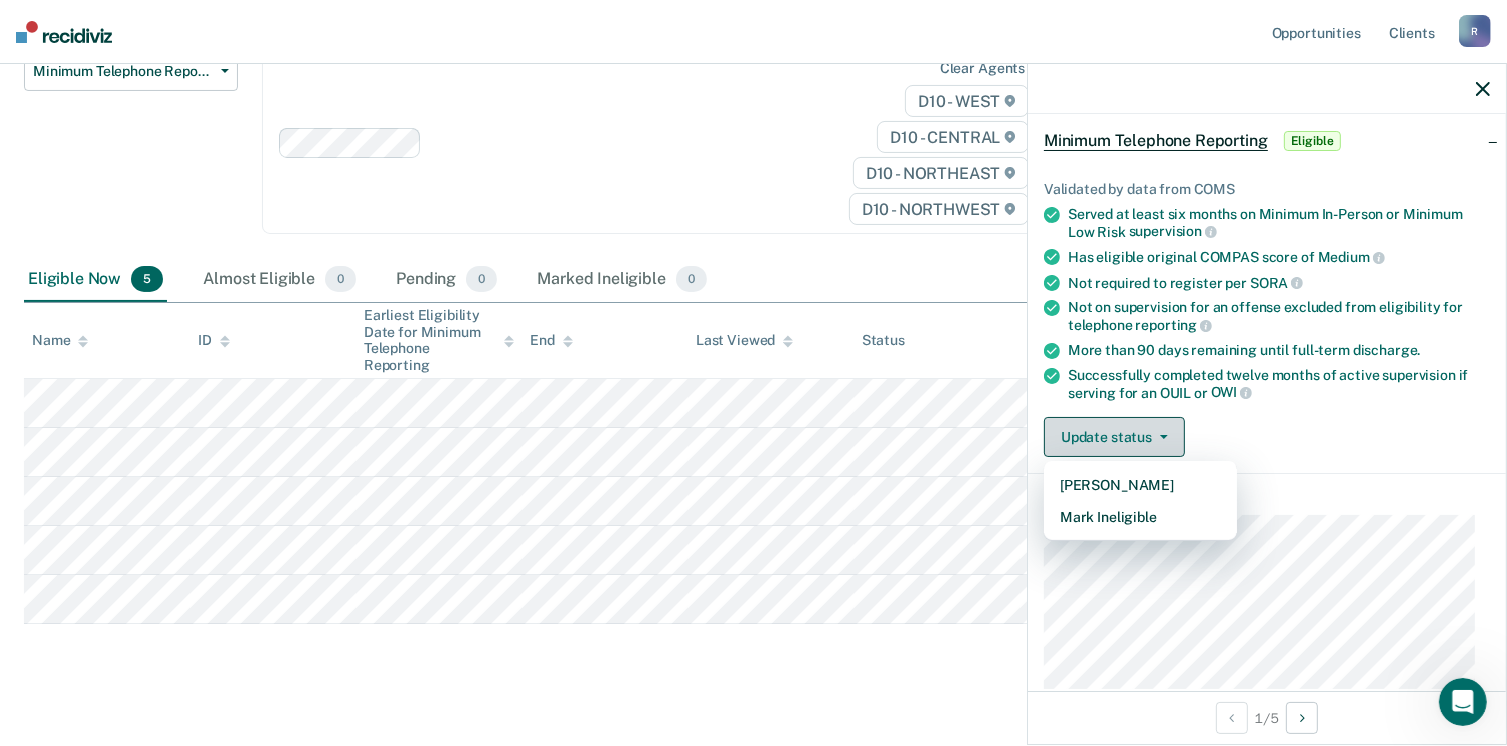 scroll, scrollTop: 187, scrollLeft: 0, axis: vertical 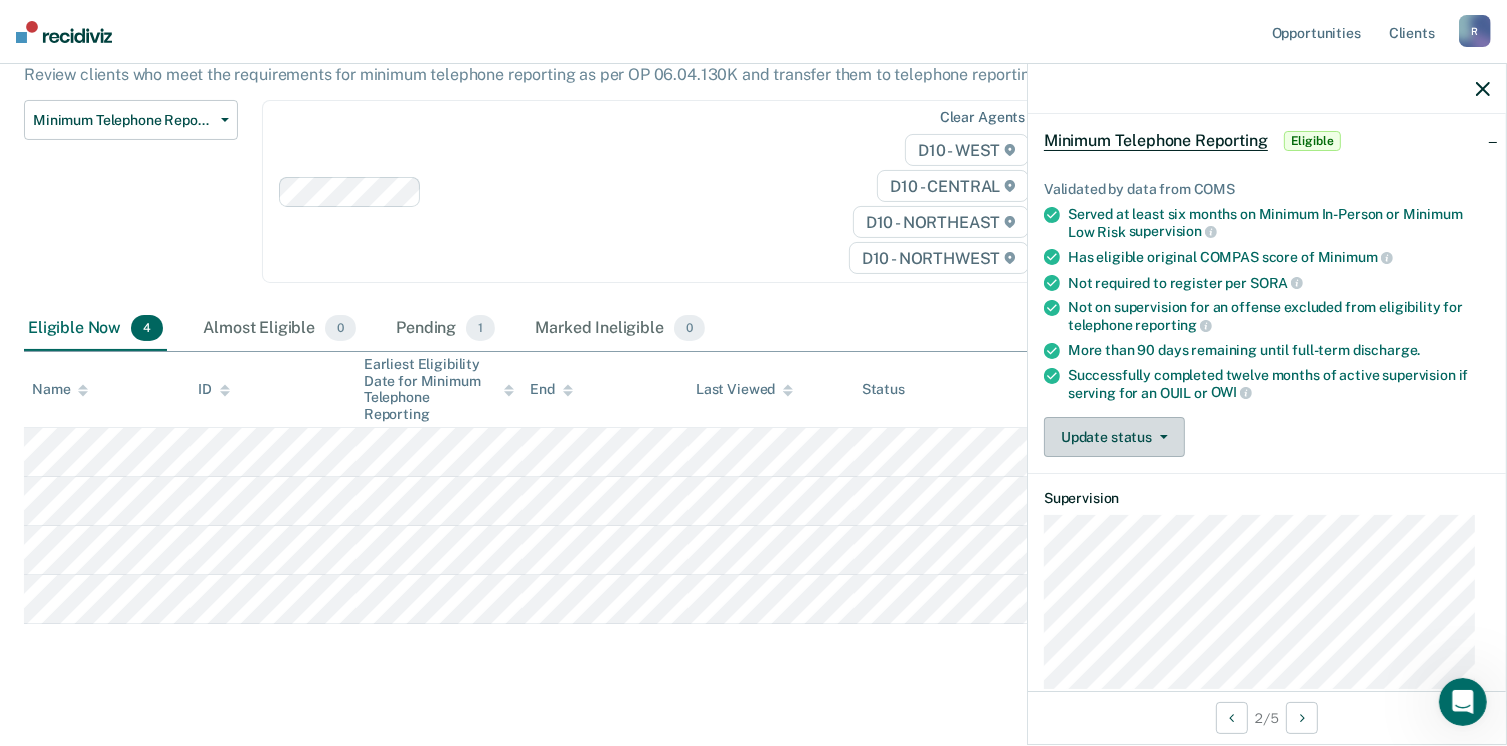 click on "Update status" at bounding box center (1114, 437) 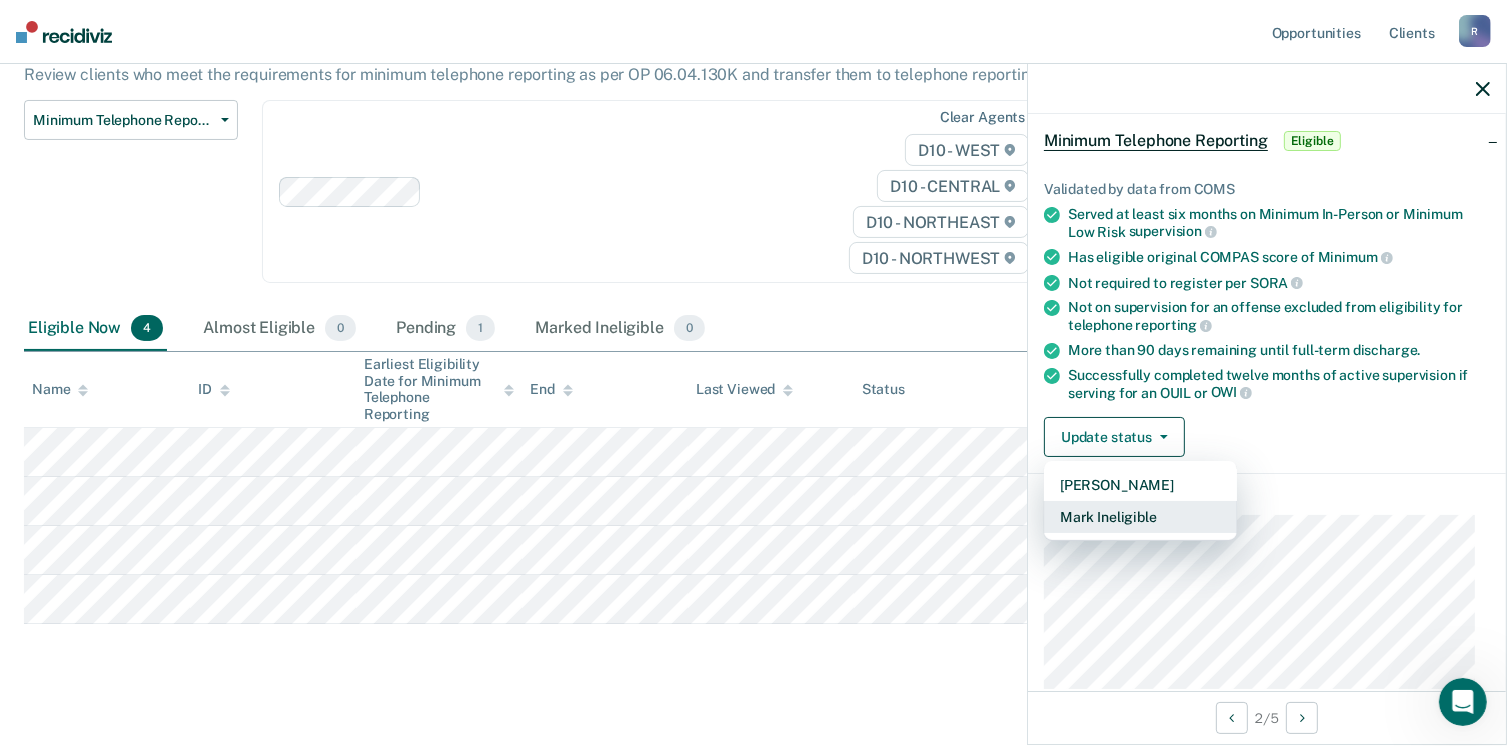 click on "Mark Ineligible" at bounding box center [1140, 517] 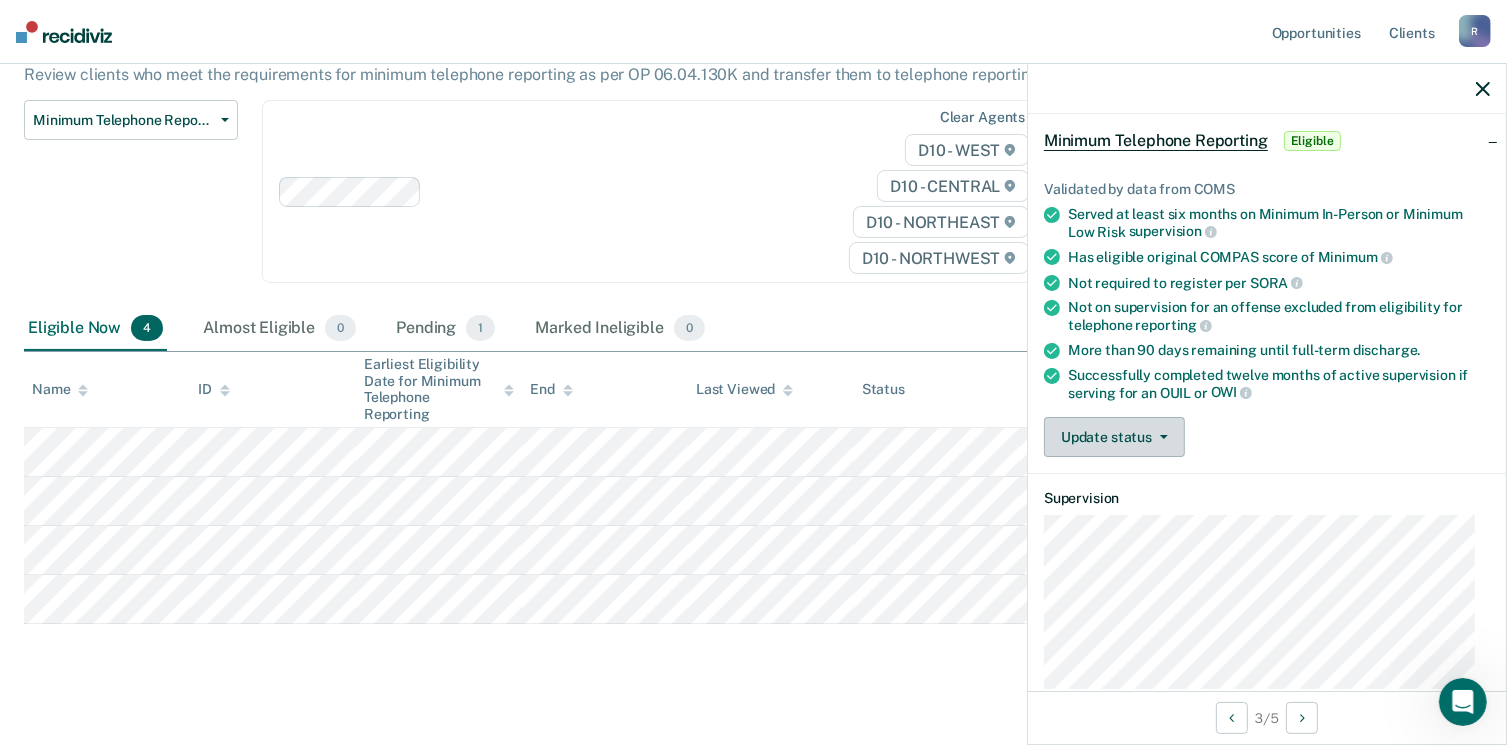 click on "Update status" at bounding box center [1114, 437] 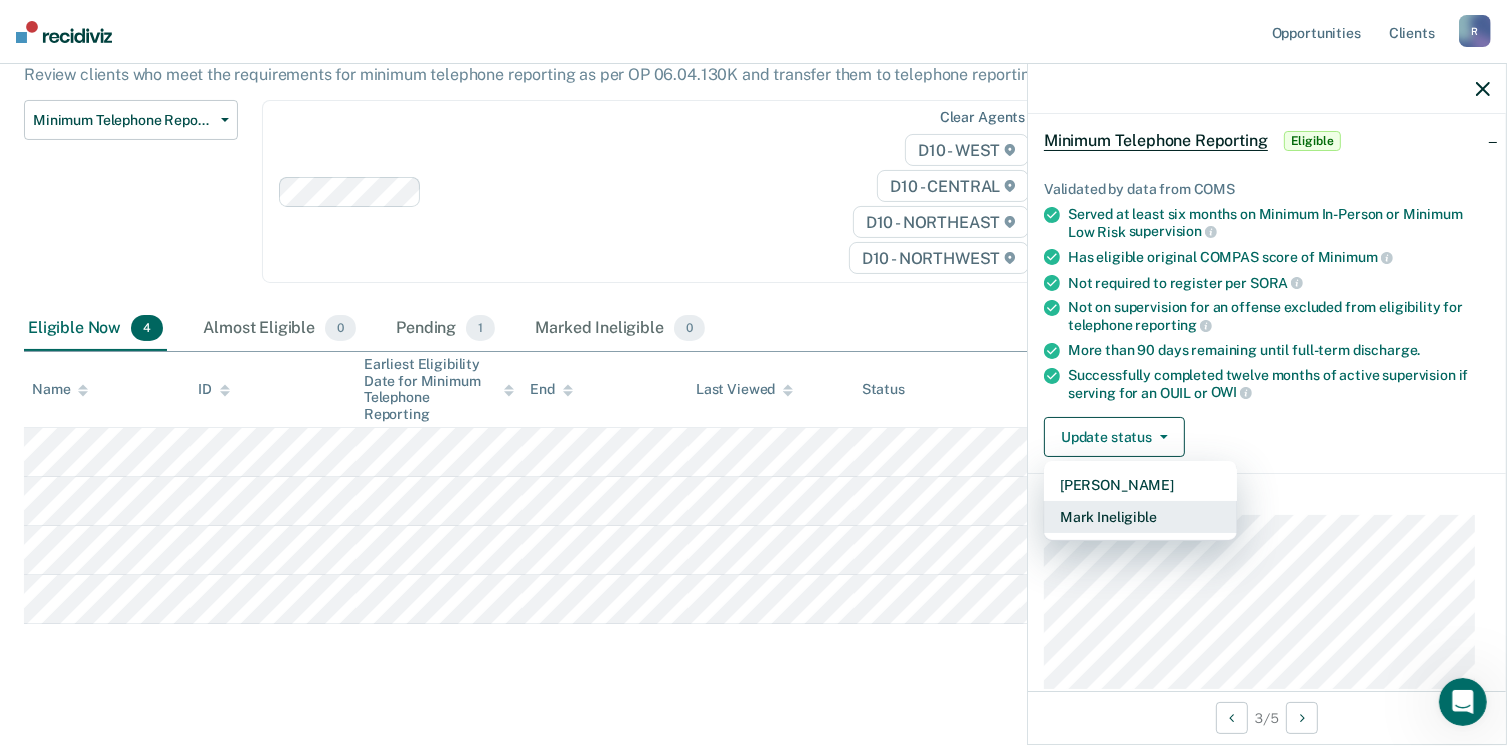 click on "Mark Ineligible" at bounding box center (1140, 517) 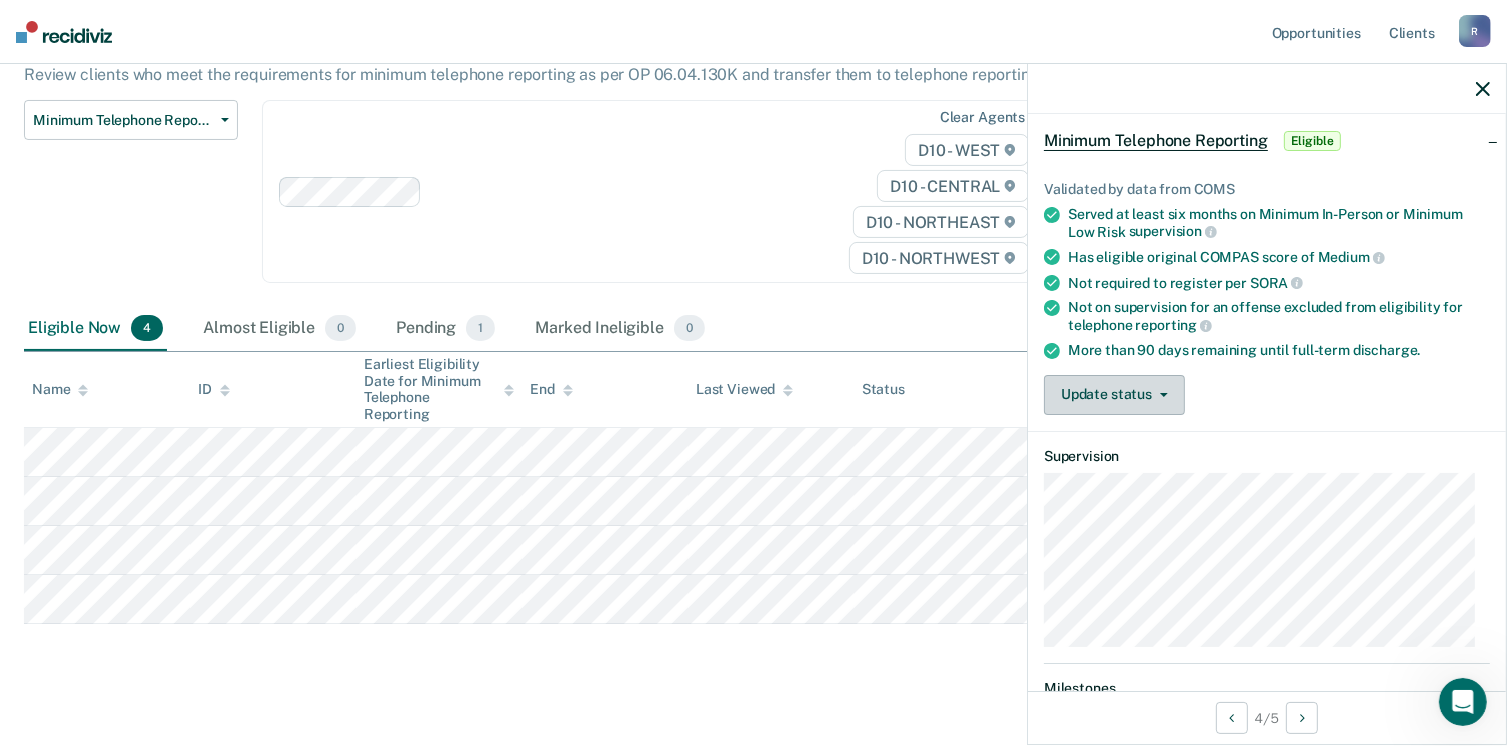 click on "Update status" at bounding box center (1114, 395) 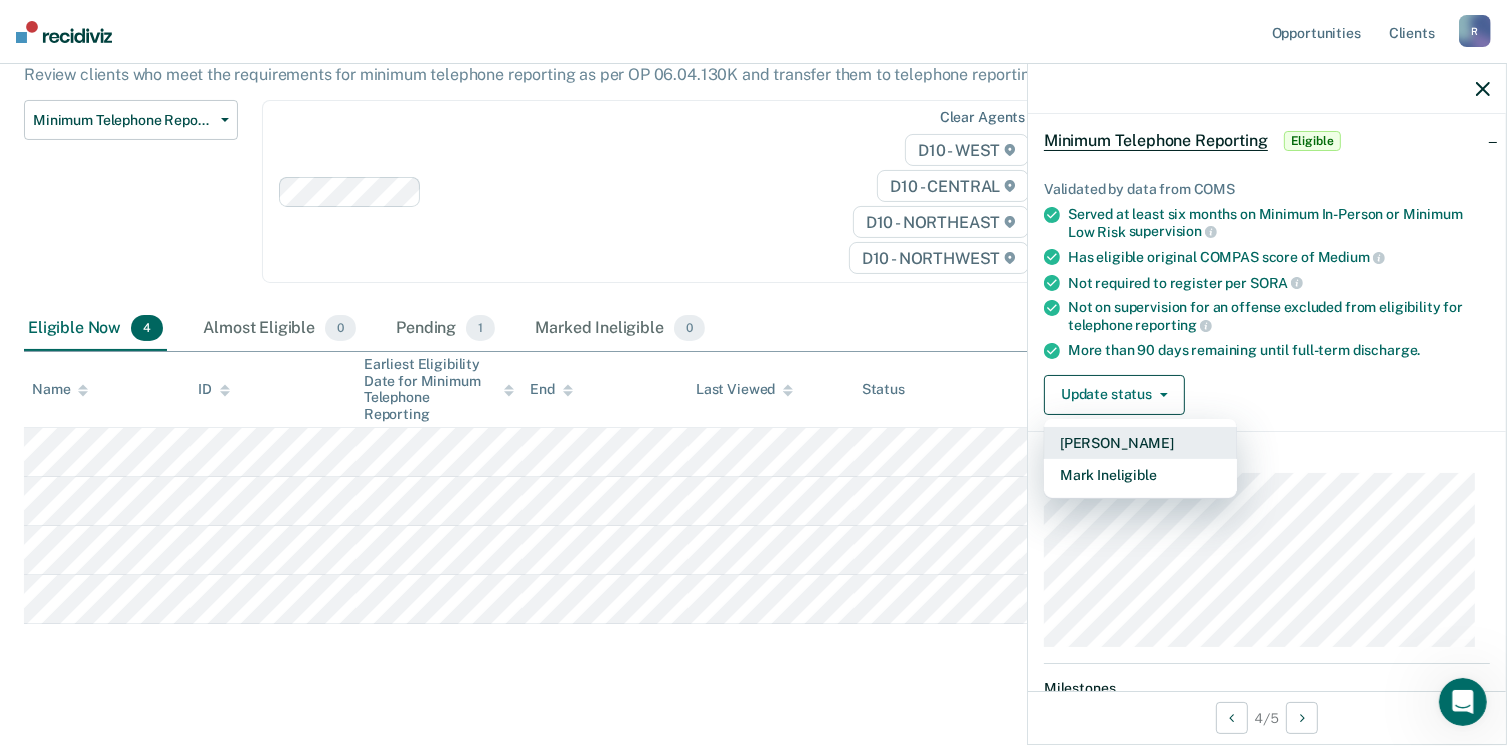 click on "[PERSON_NAME]" at bounding box center [1140, 443] 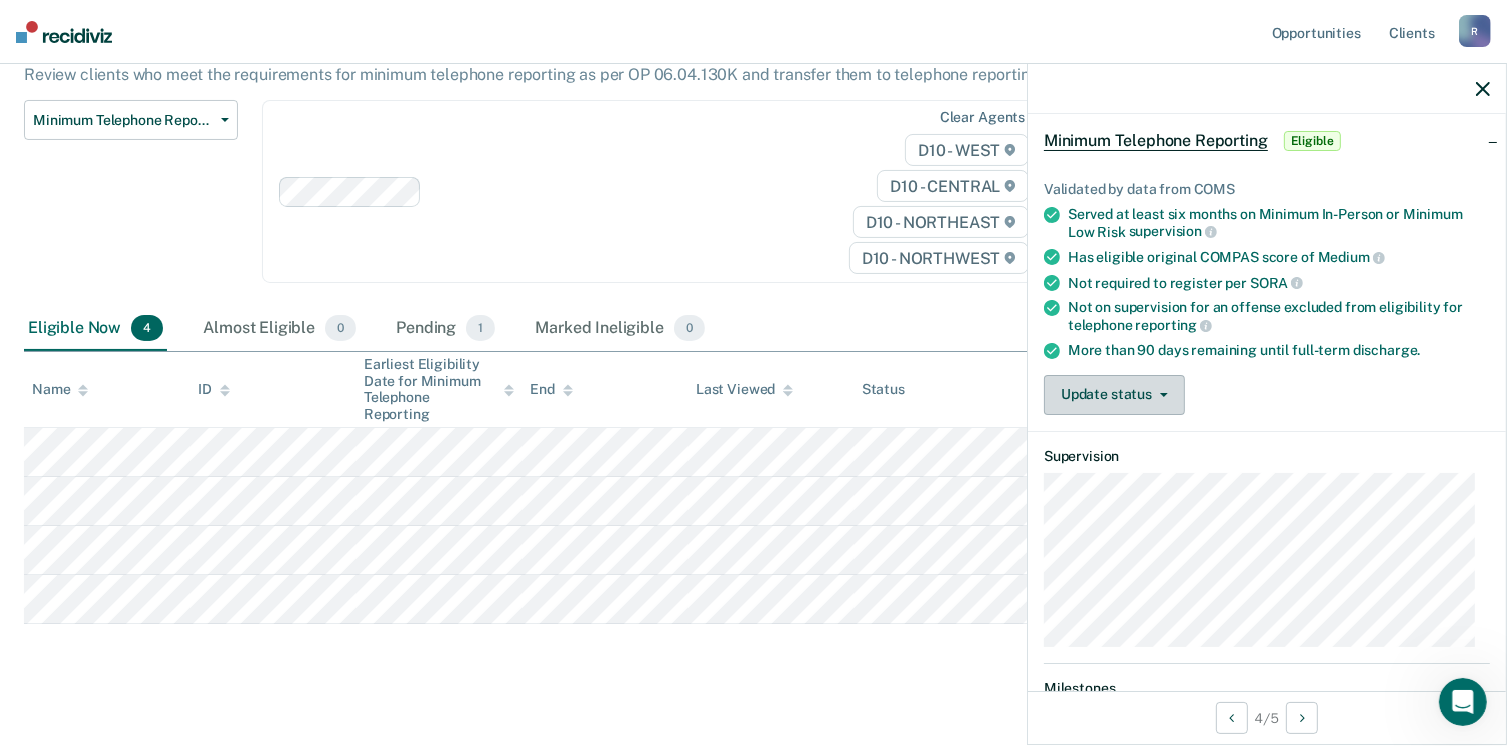 scroll, scrollTop: 138, scrollLeft: 0, axis: vertical 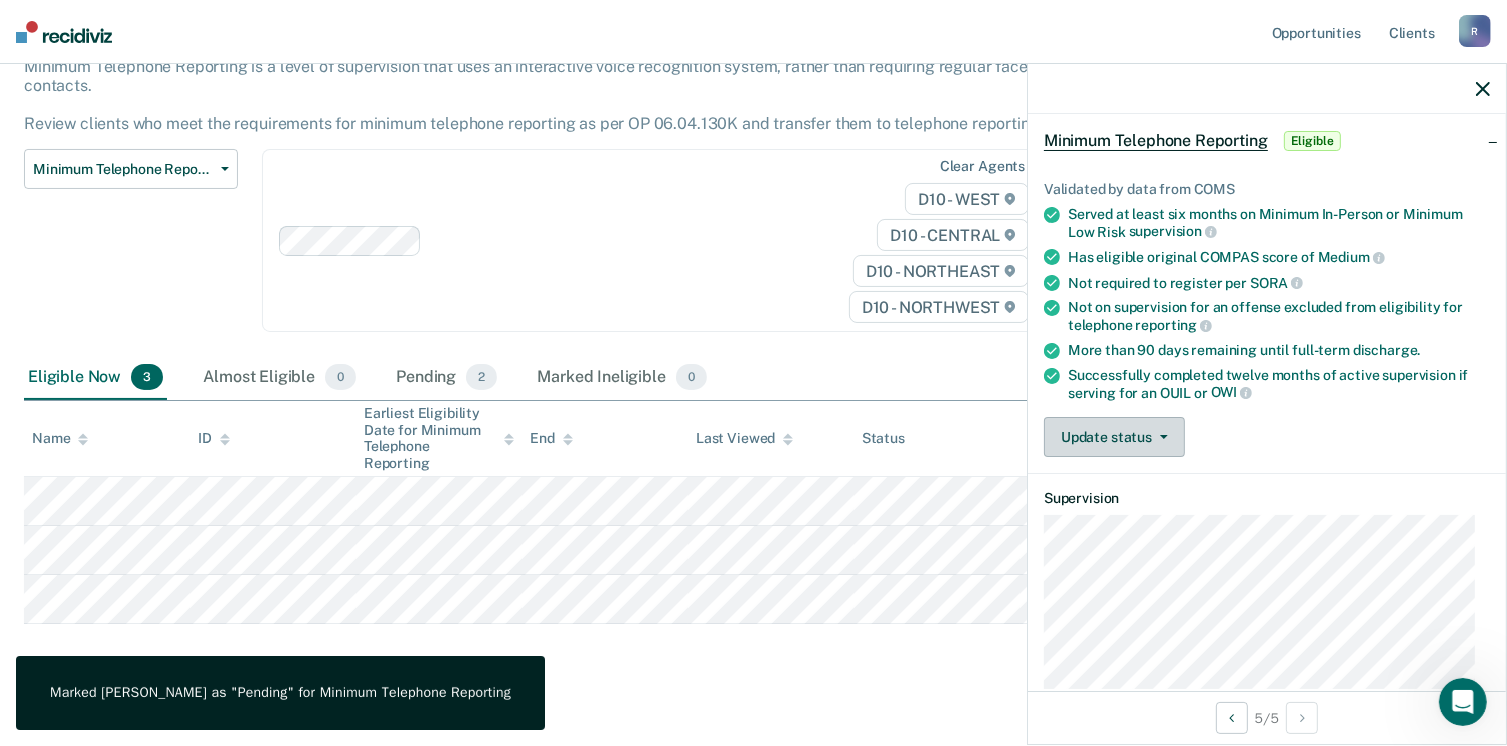 click on "Update status" at bounding box center (1114, 437) 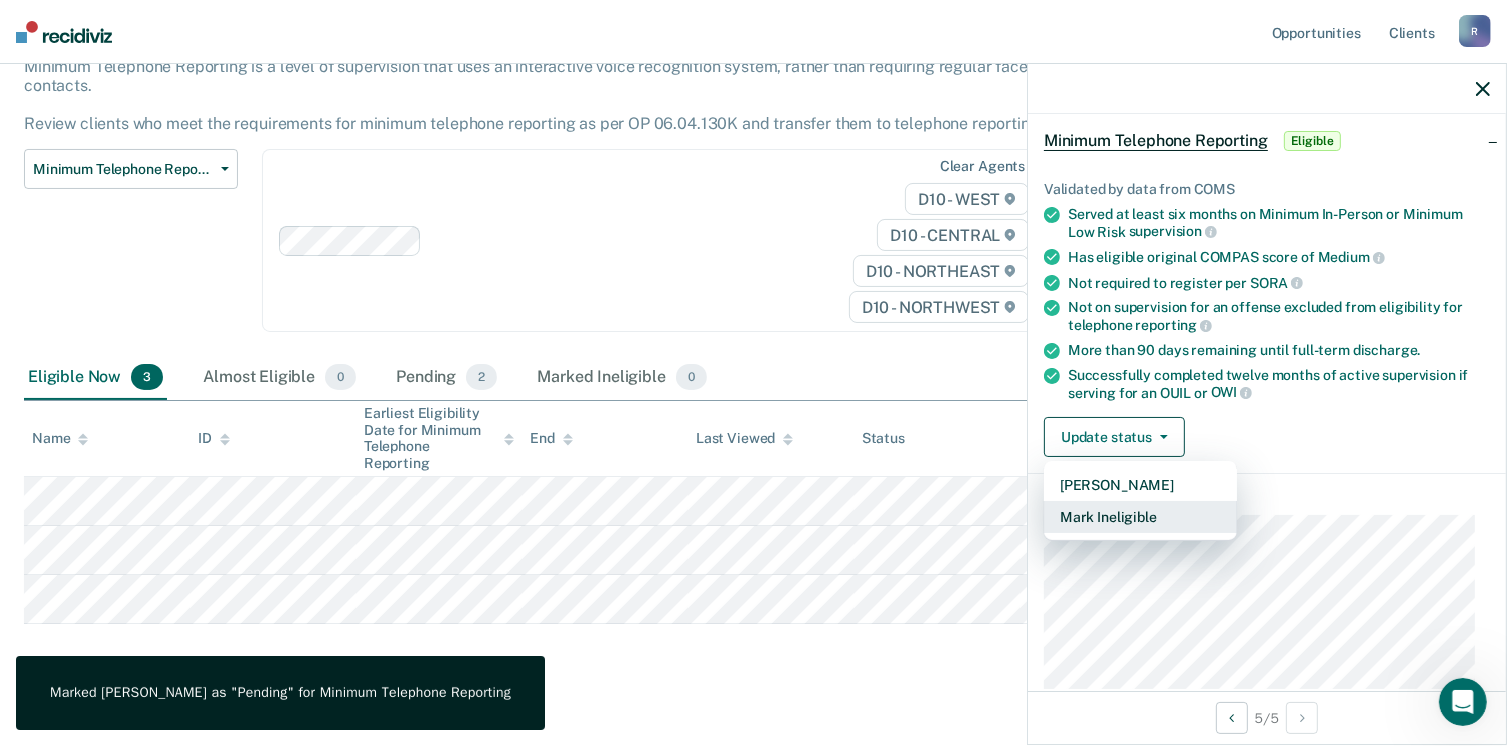 click on "Mark Ineligible" at bounding box center (1140, 517) 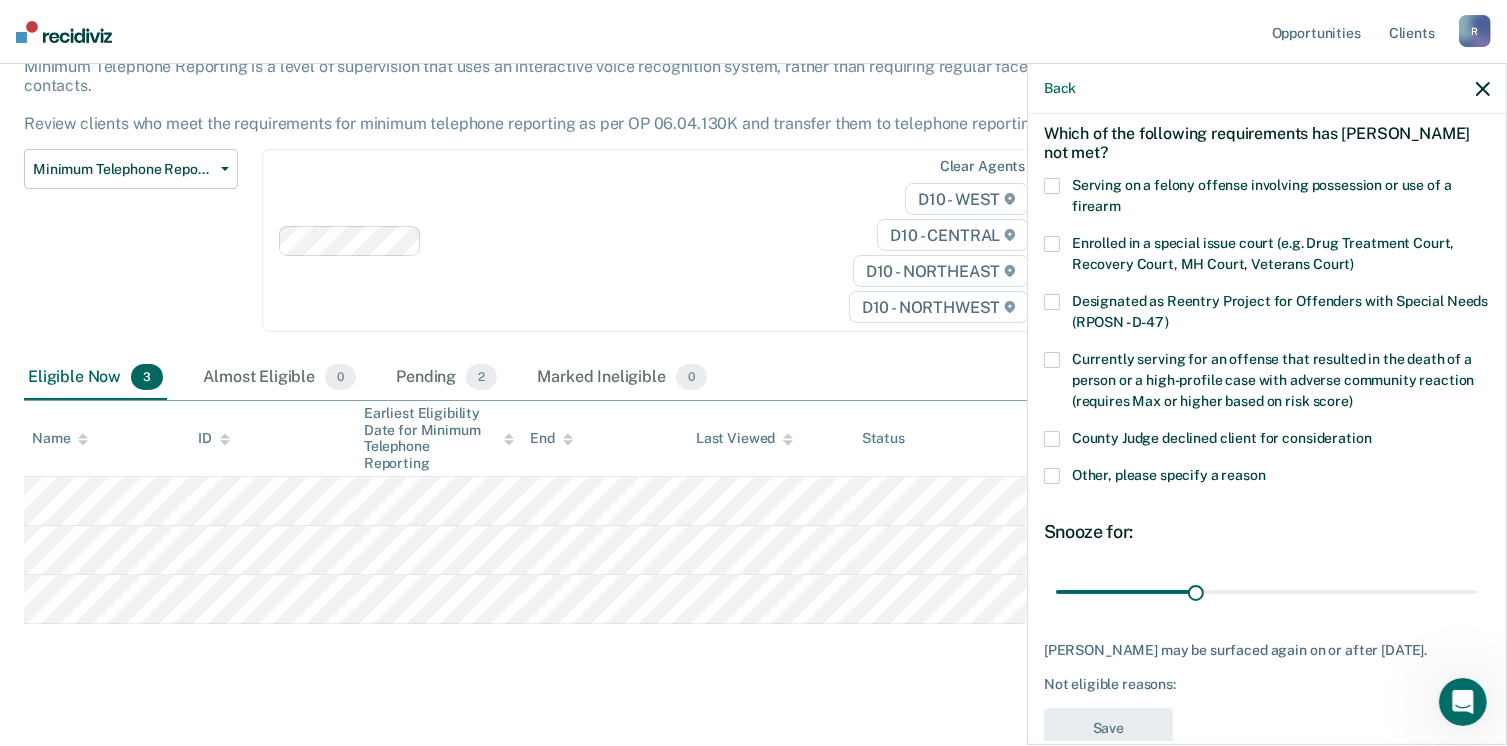 scroll, scrollTop: 129, scrollLeft: 0, axis: vertical 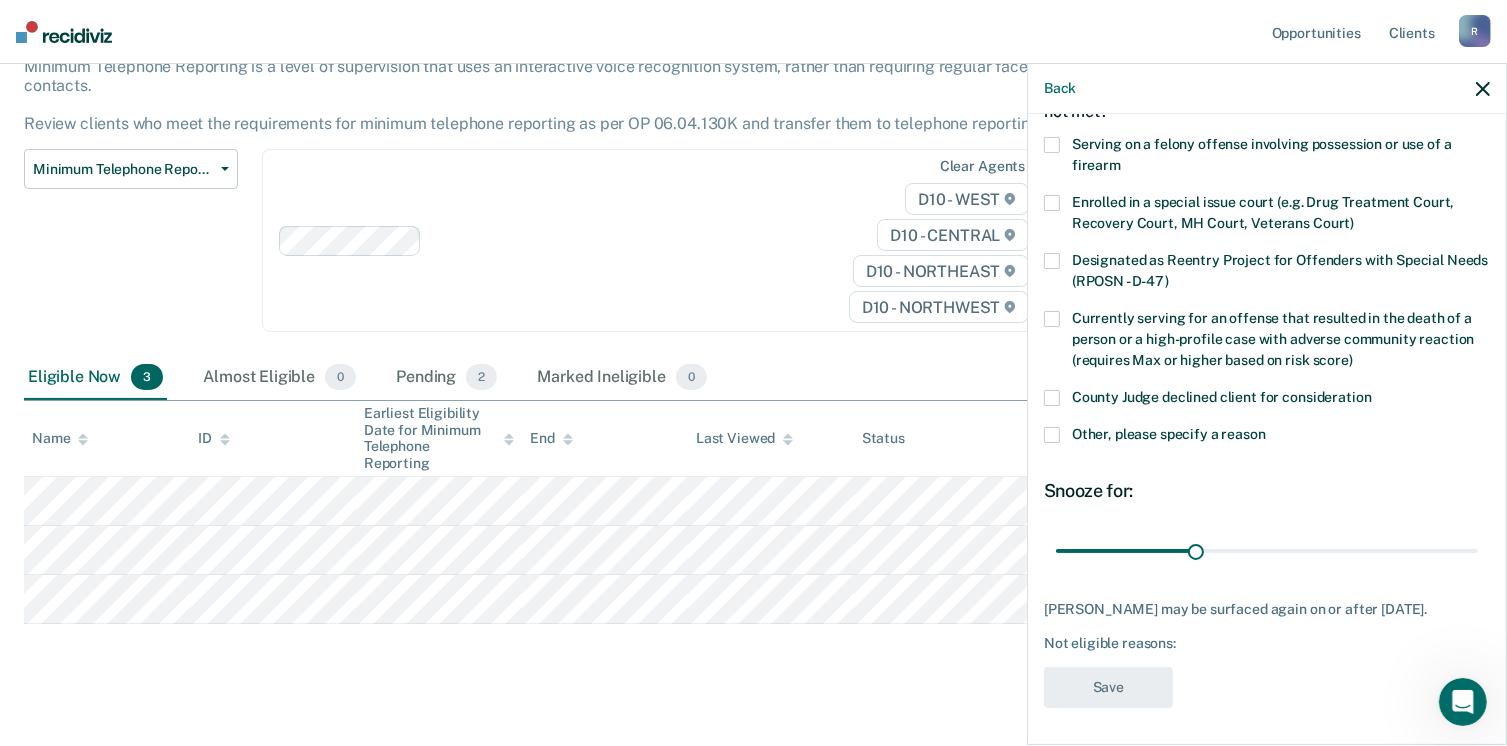 click on "Other, please specify a reason" at bounding box center (1267, 437) 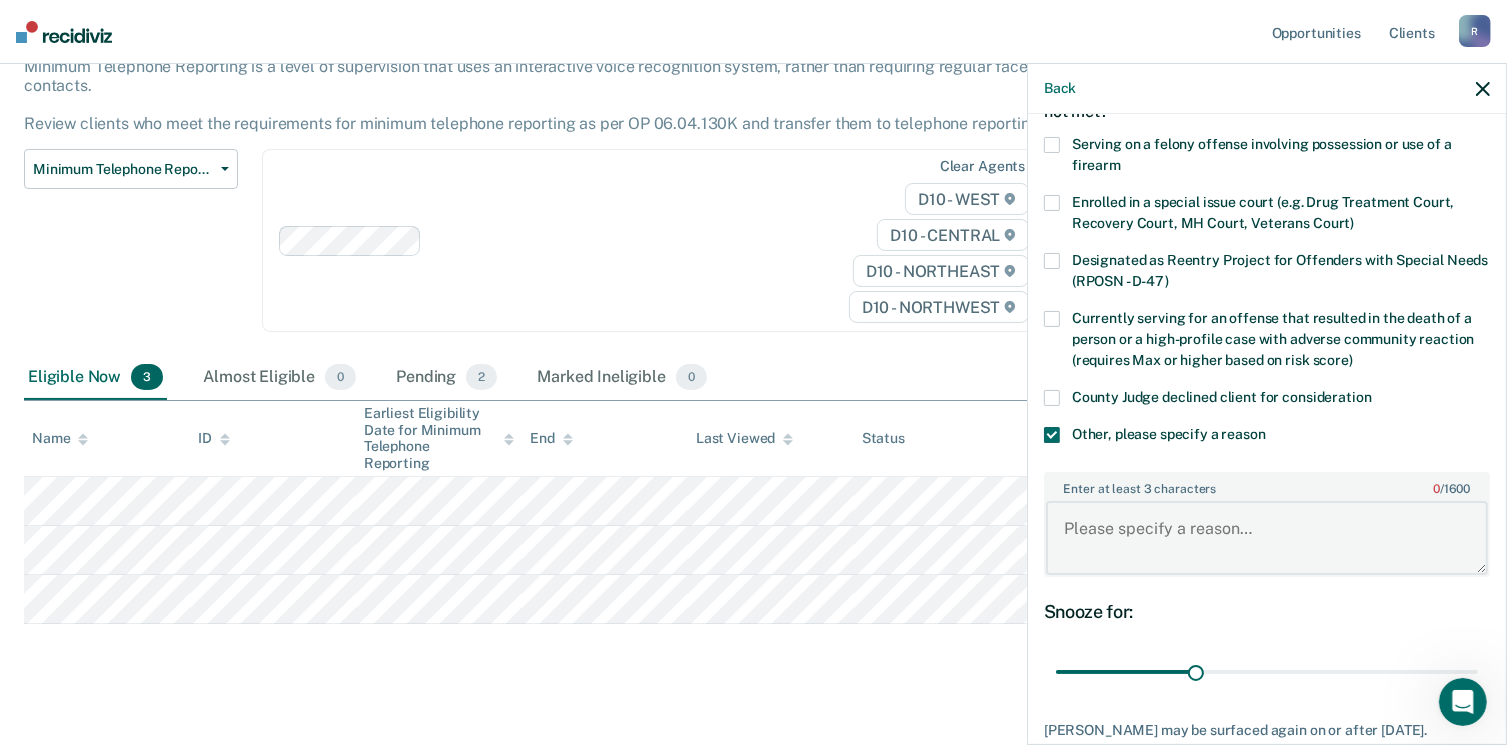 click on "Enter at least 3 characters 0  /  1600" at bounding box center [1267, 538] 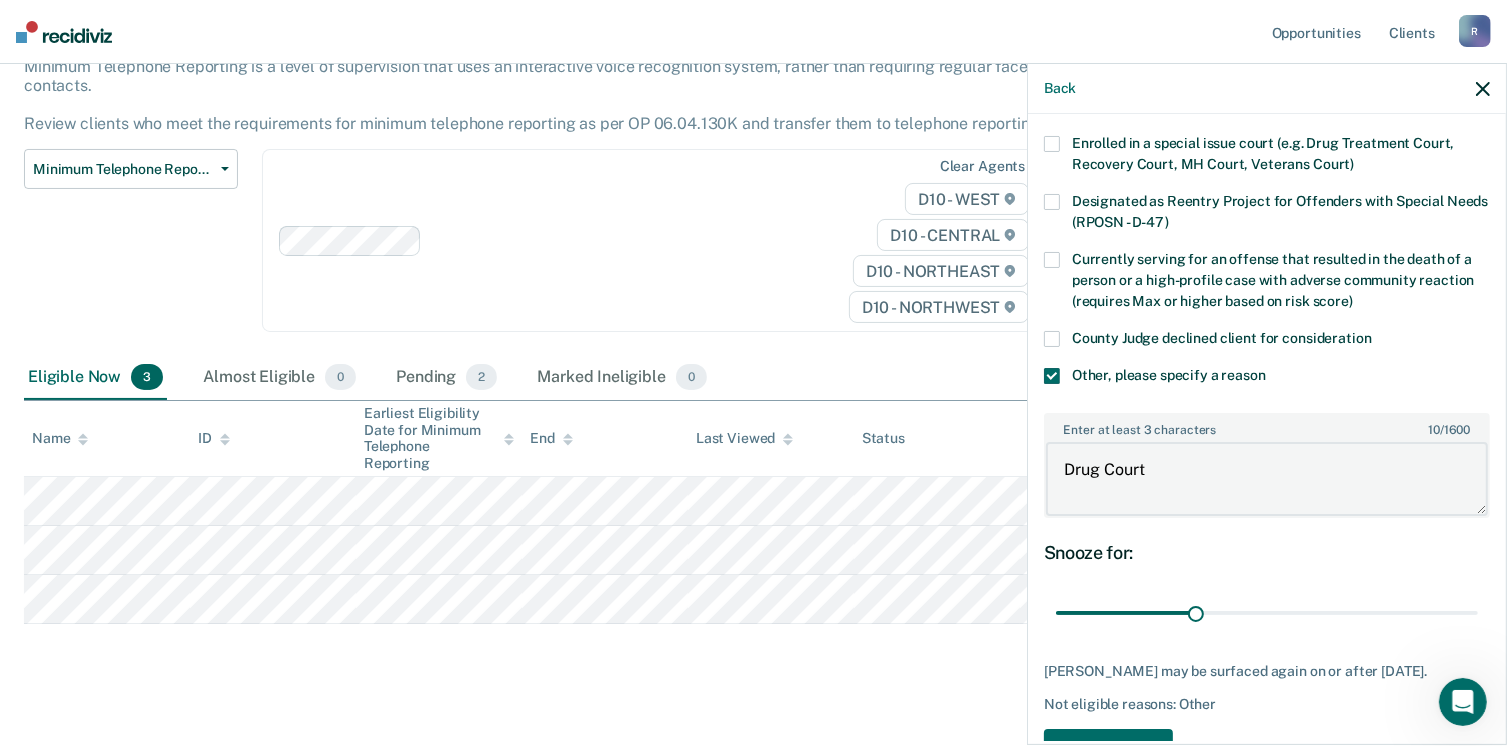 scroll, scrollTop: 248, scrollLeft: 0, axis: vertical 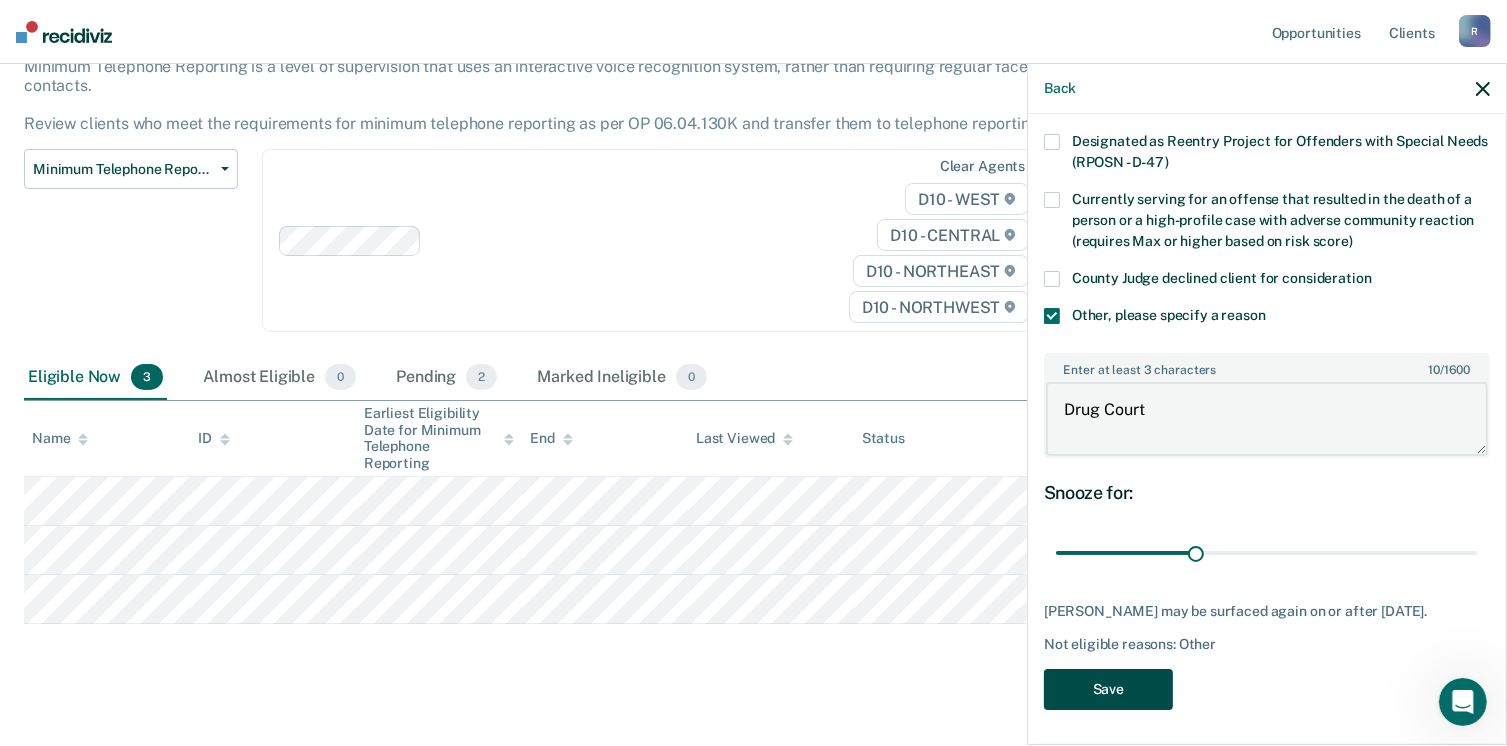 type on "Drug Court" 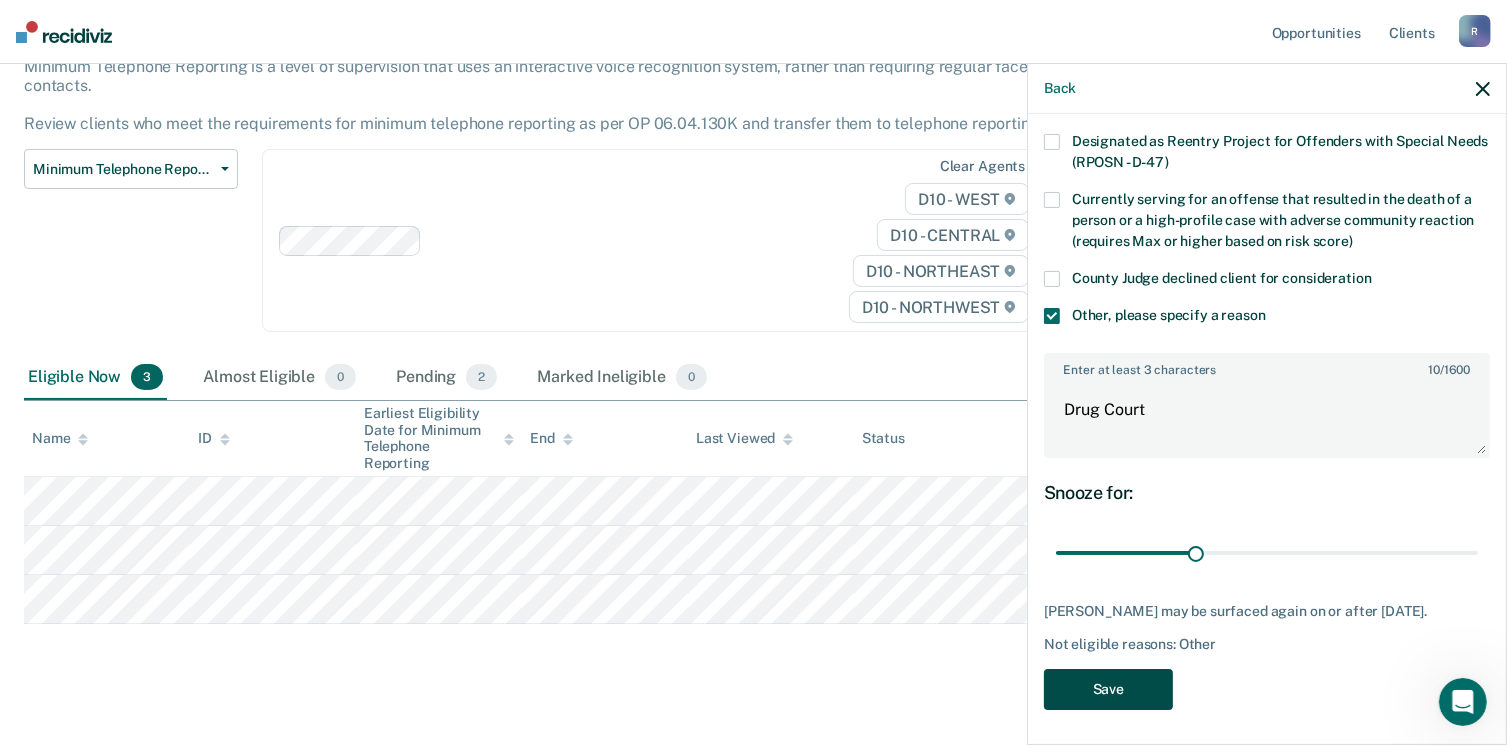 click on "Save" at bounding box center (1108, 689) 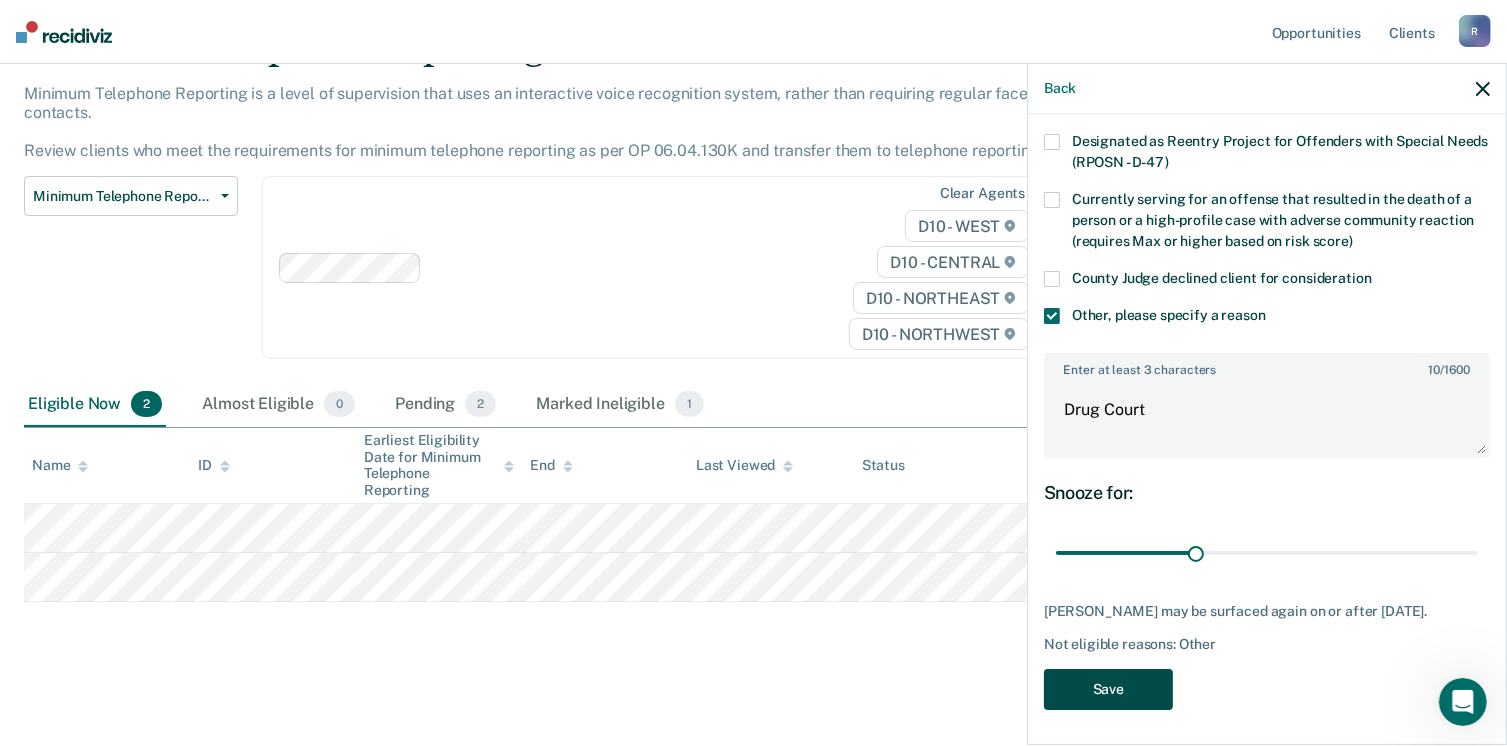 scroll, scrollTop: 89, scrollLeft: 0, axis: vertical 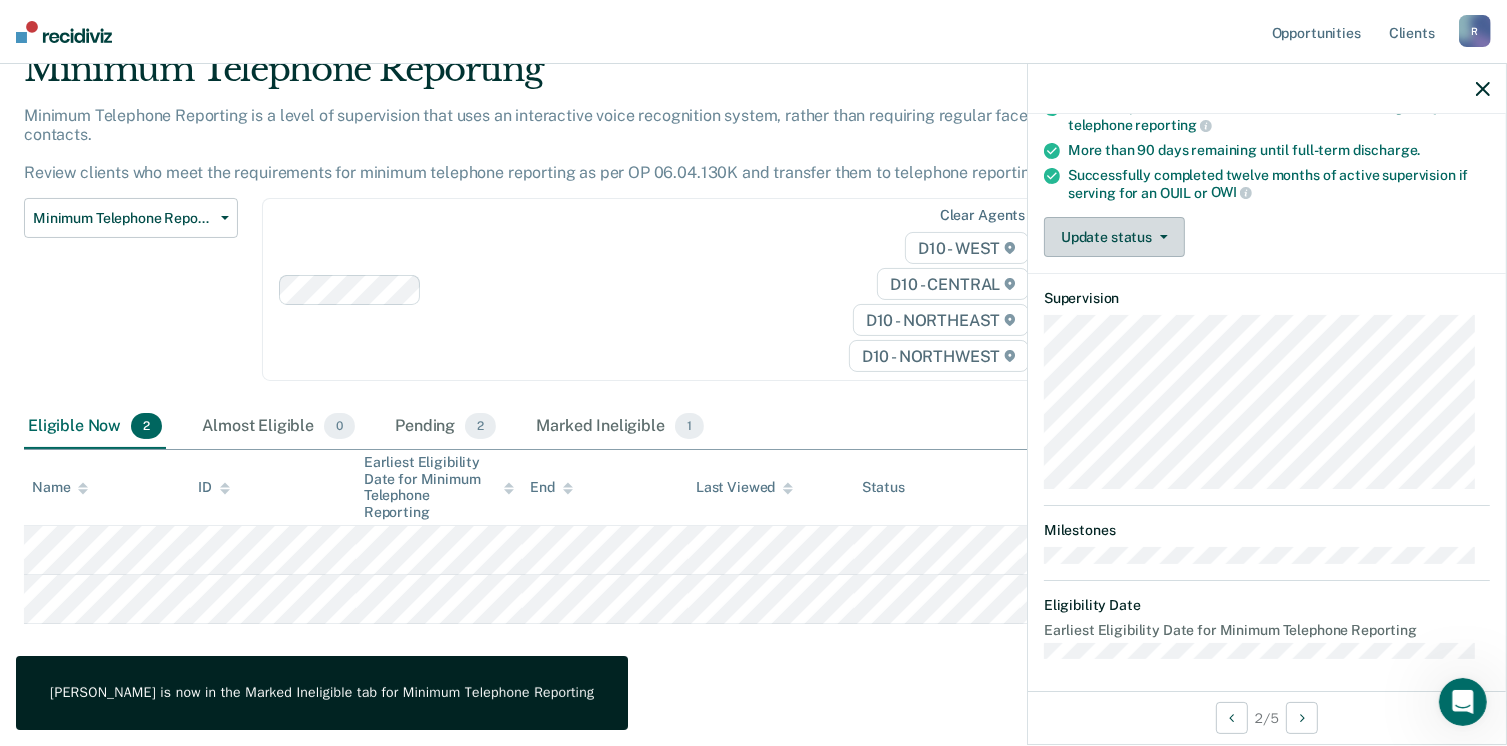 click on "Update status" at bounding box center [1114, 237] 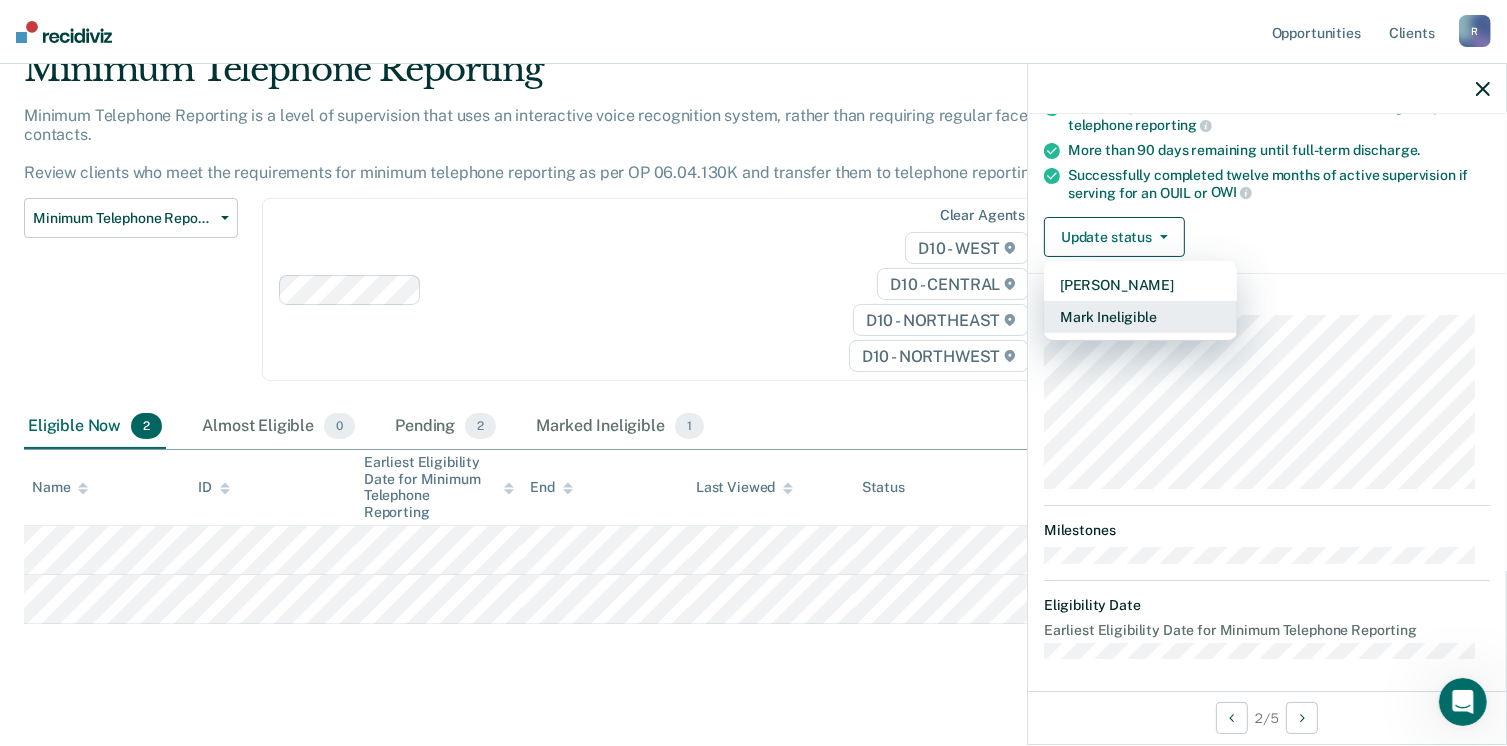 click on "Mark Ineligible" at bounding box center (1140, 317) 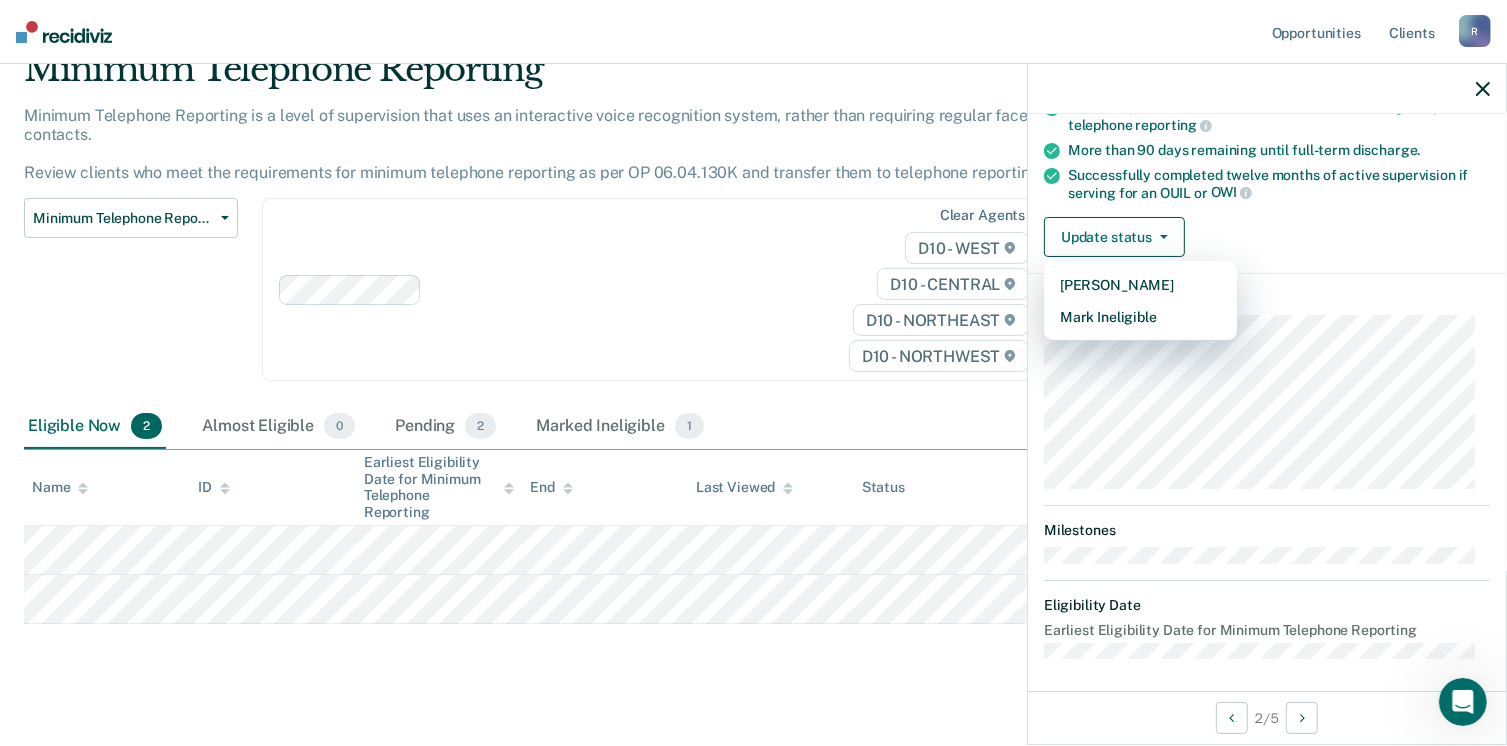 scroll, scrollTop: 129, scrollLeft: 0, axis: vertical 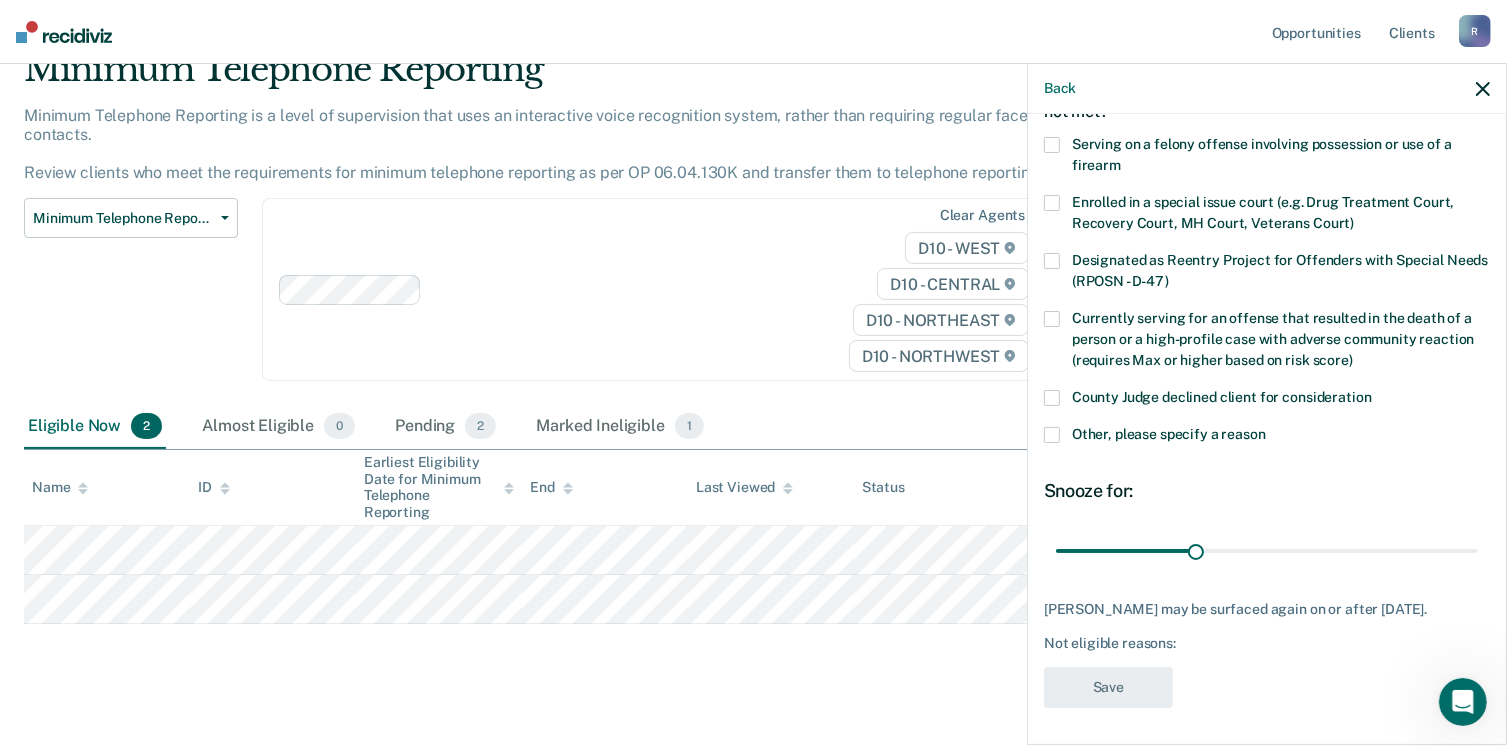 click at bounding box center [1052, 435] 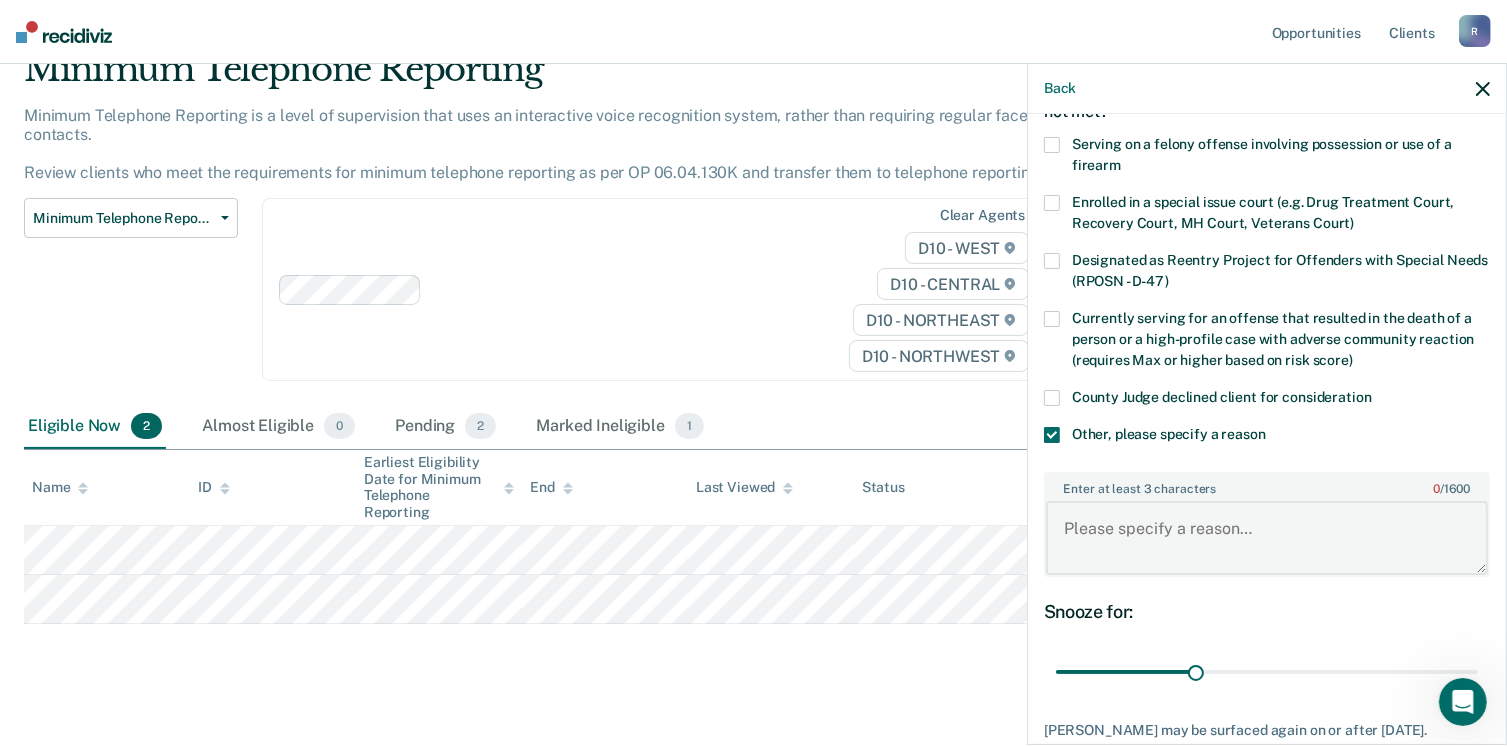 click on "Enter at least 3 characters 0  /  1600" at bounding box center [1267, 538] 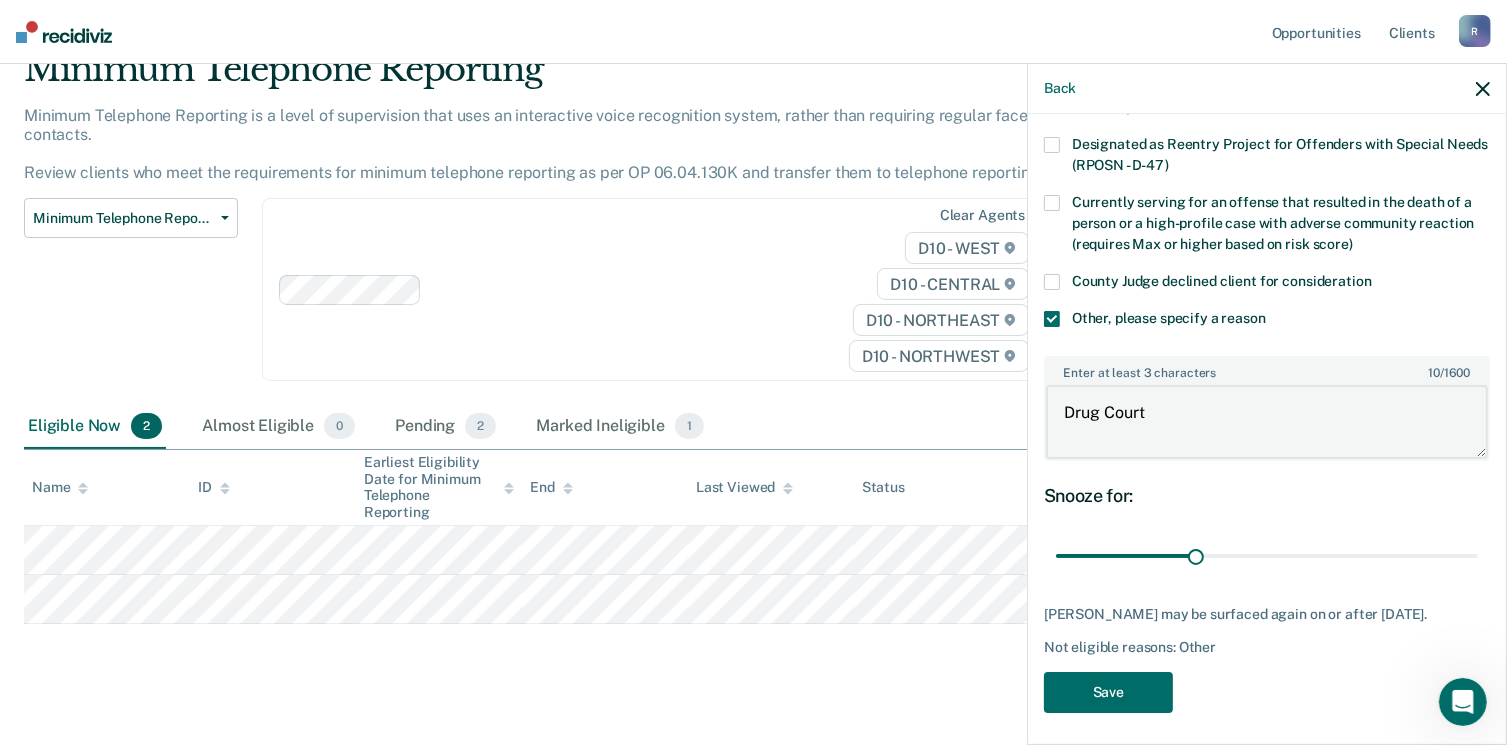 scroll, scrollTop: 248, scrollLeft: 0, axis: vertical 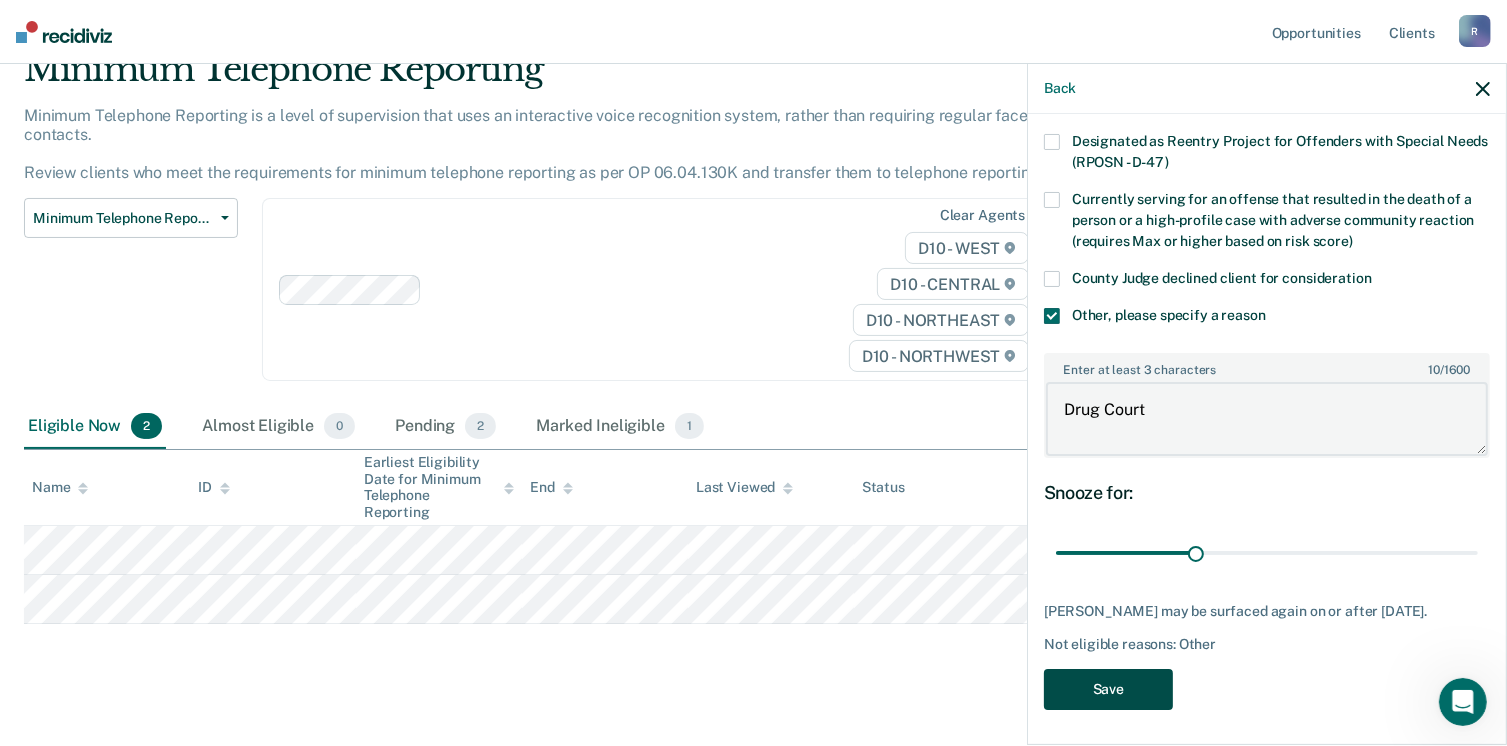 type on "Drug Court" 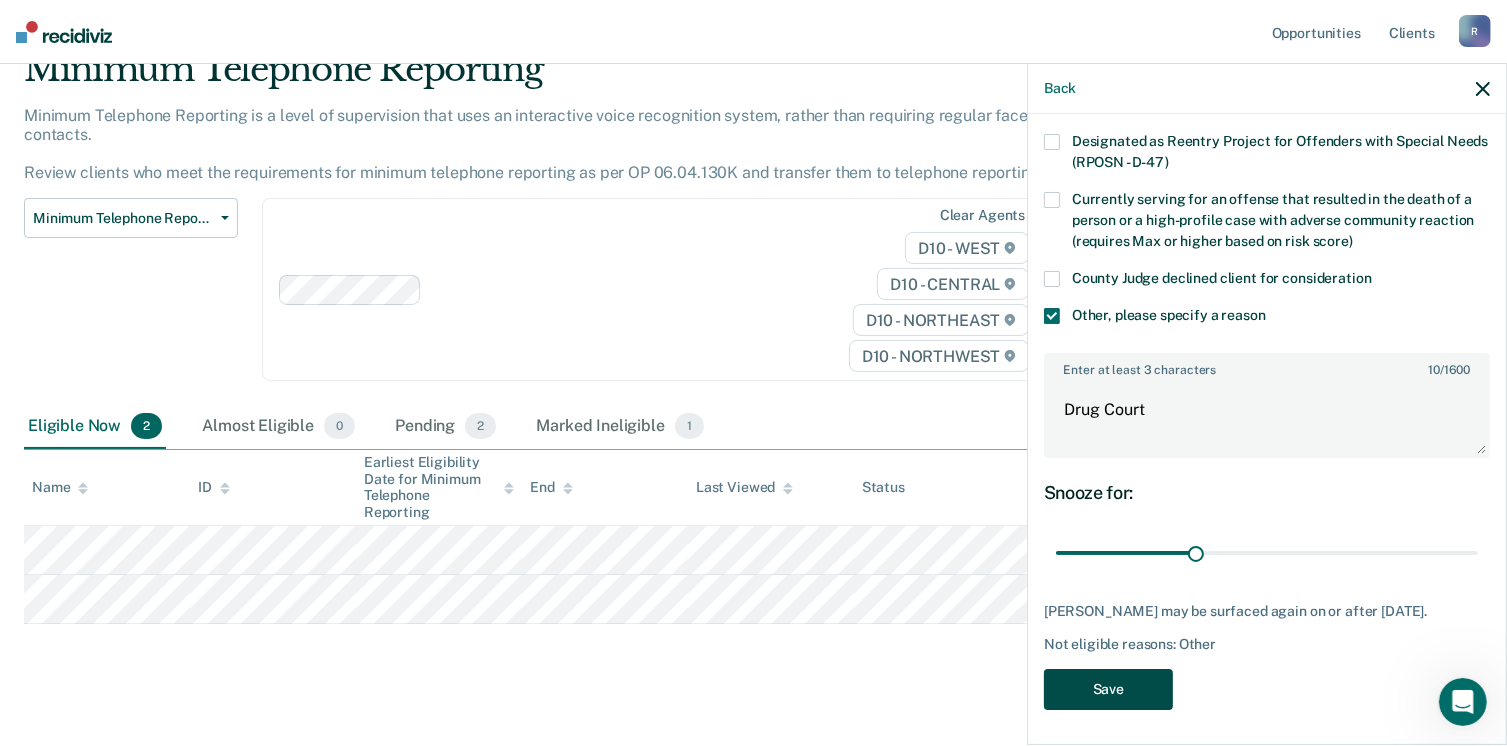 click on "Save" at bounding box center (1108, 689) 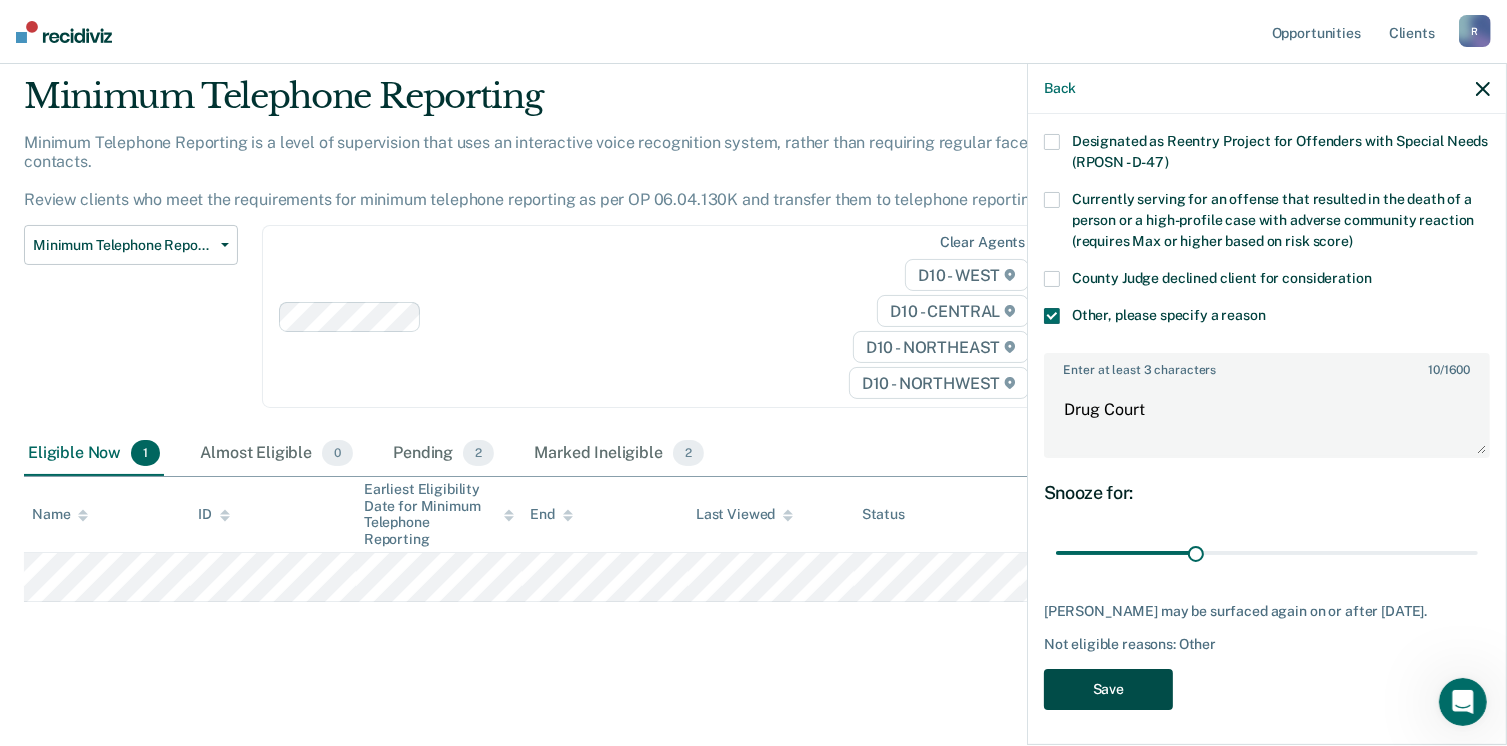 scroll, scrollTop: 40, scrollLeft: 0, axis: vertical 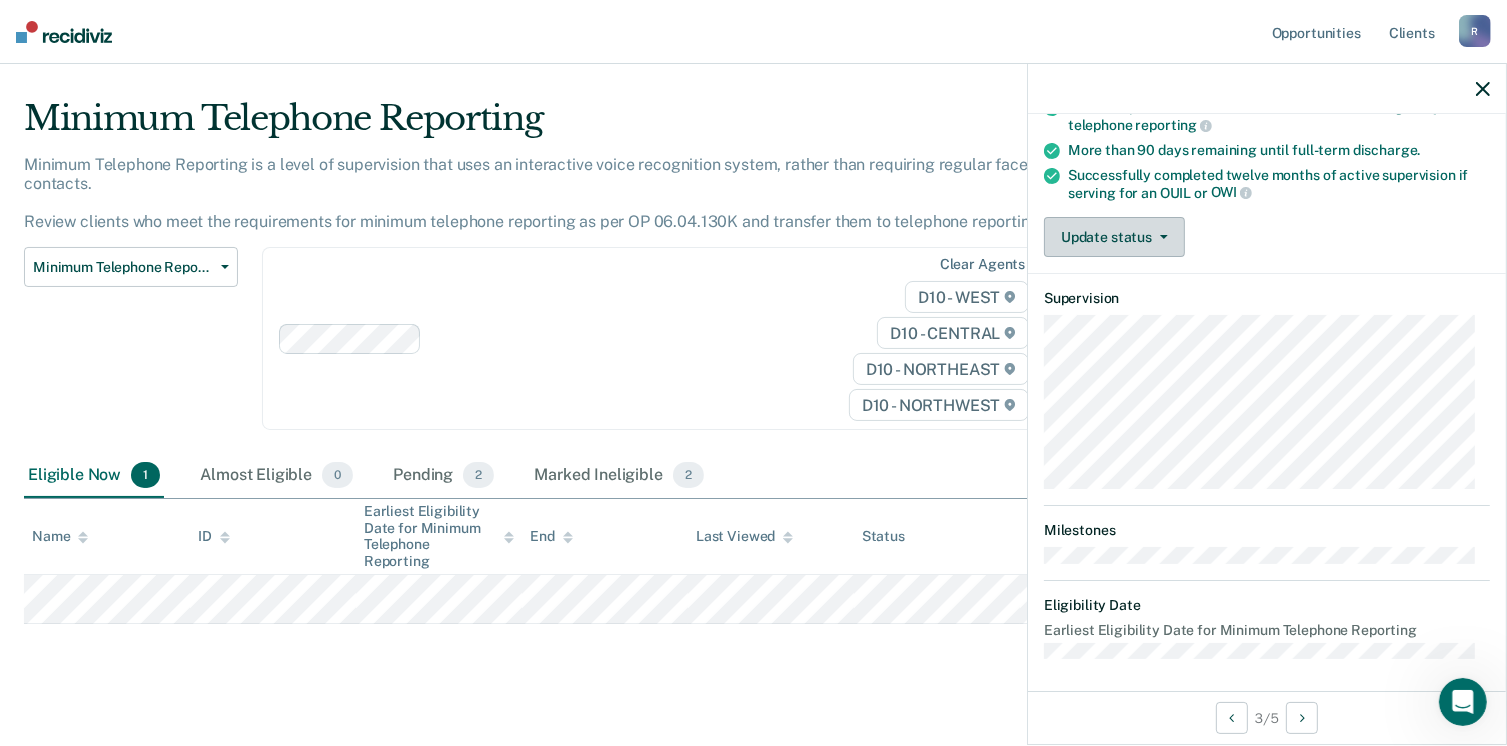 click on "Update status" at bounding box center [1114, 237] 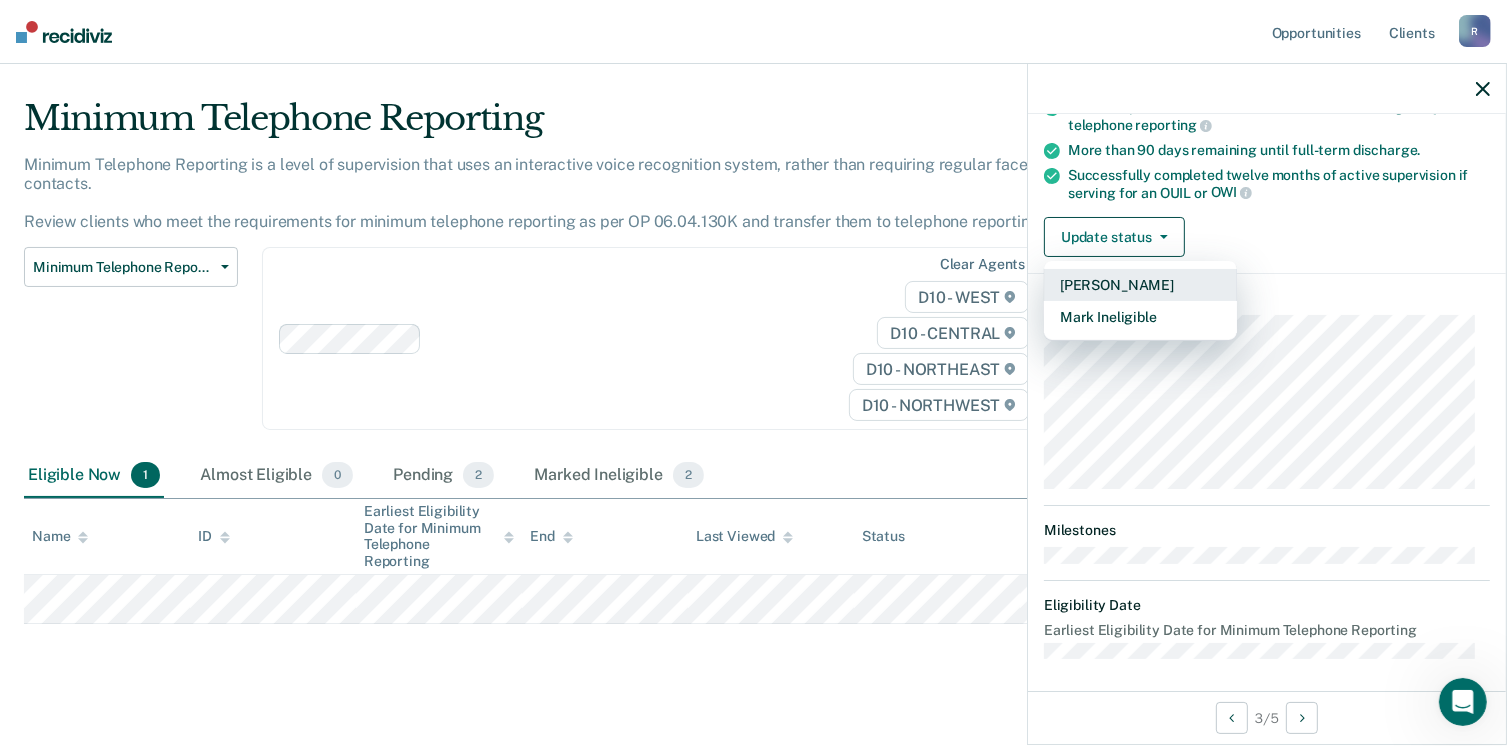 click on "[PERSON_NAME]" at bounding box center (1140, 285) 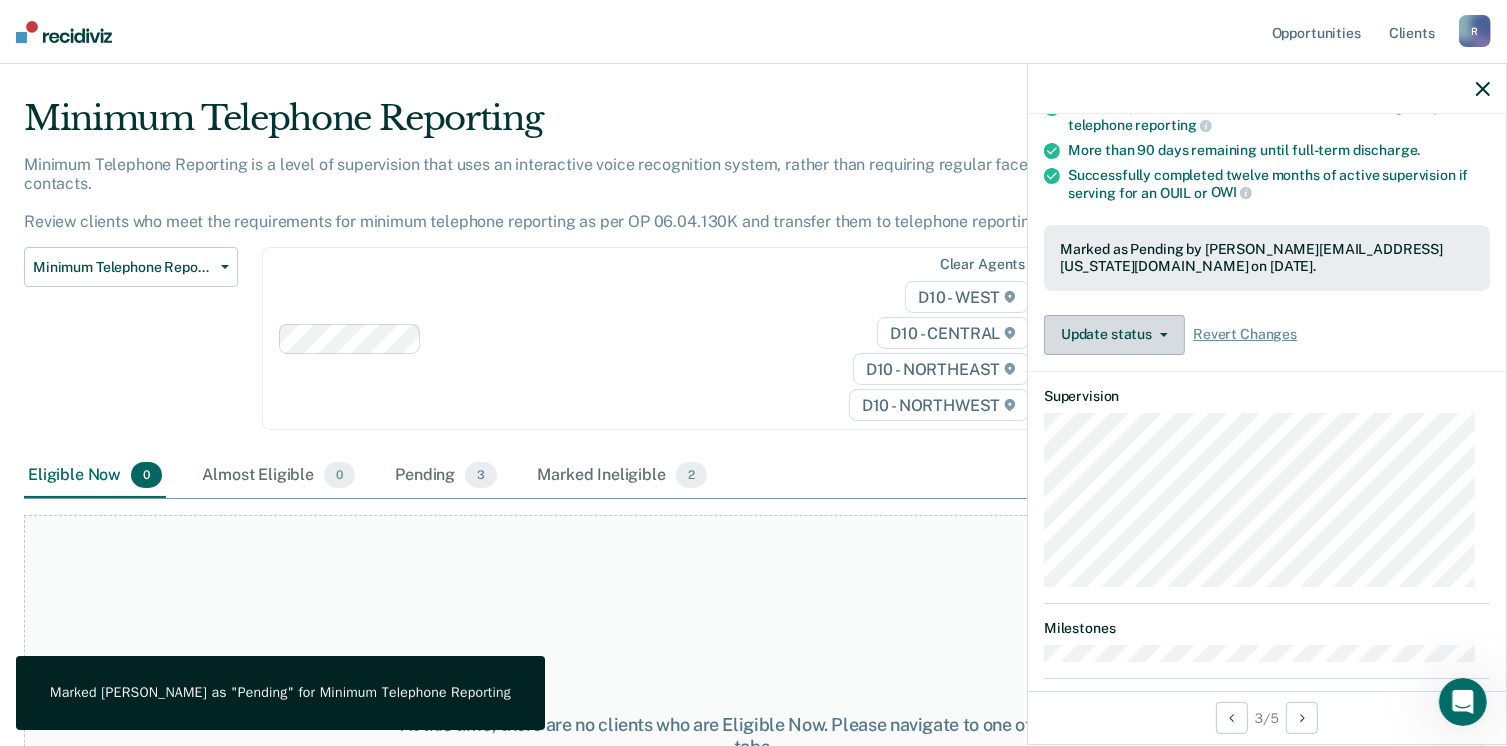 click on "Update status" at bounding box center (1114, 335) 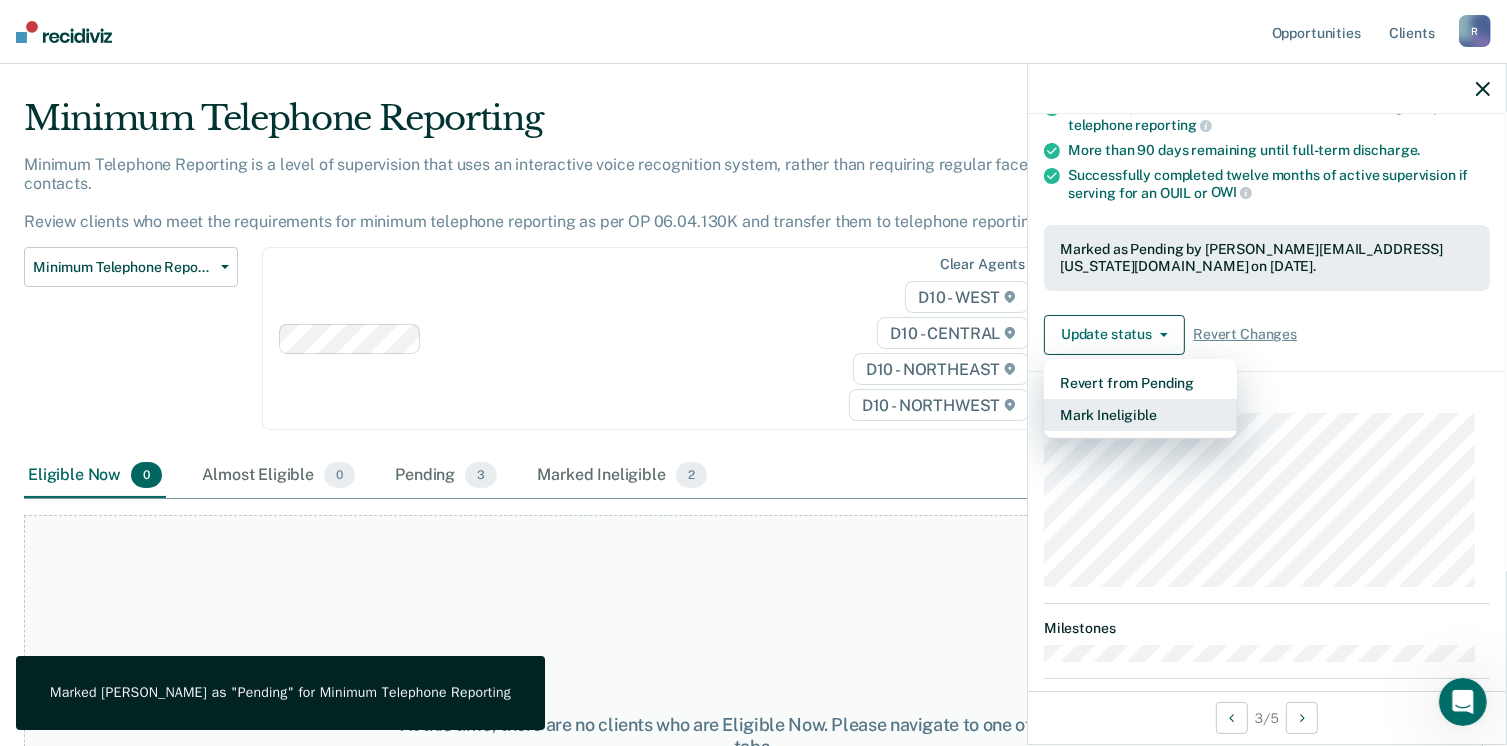 click on "Mark Ineligible" at bounding box center [1140, 415] 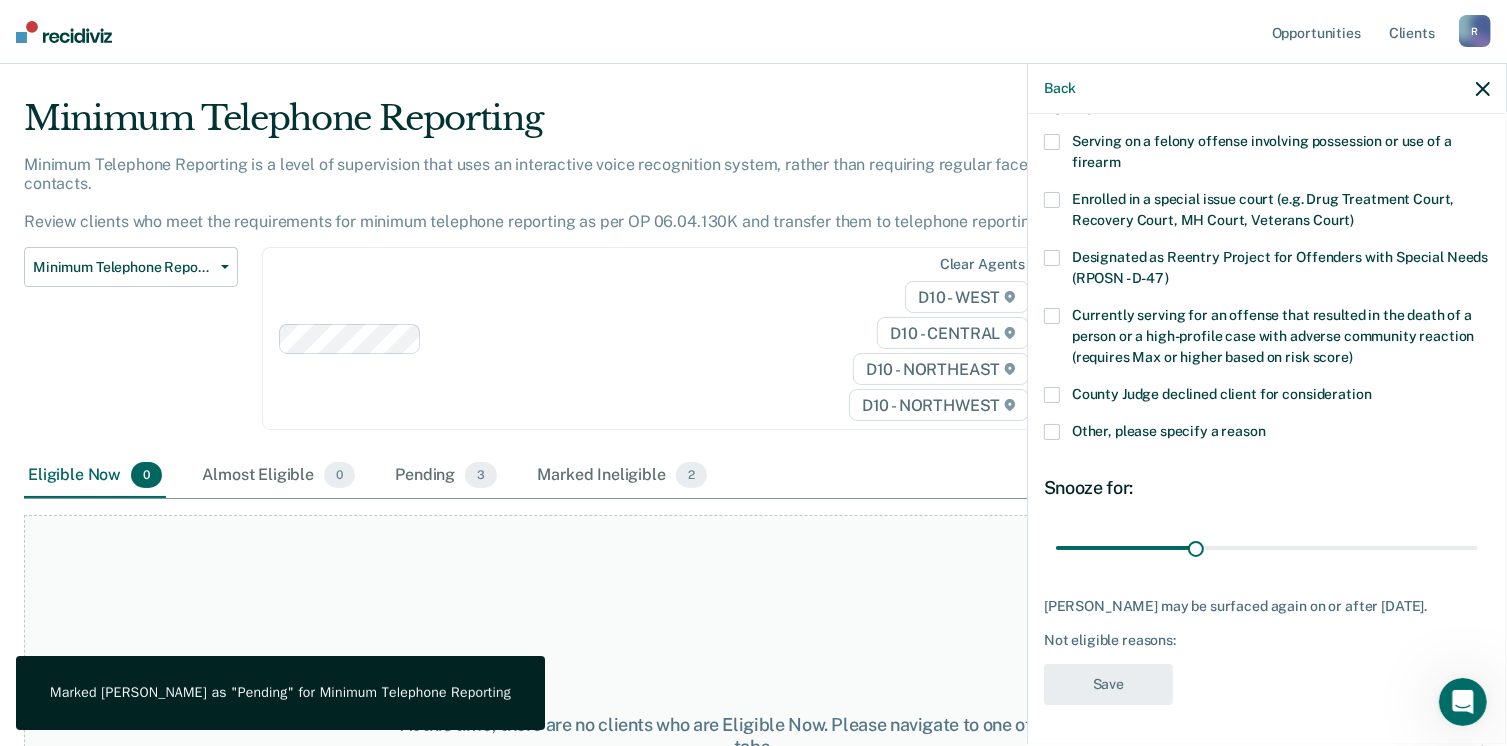 scroll, scrollTop: 129, scrollLeft: 0, axis: vertical 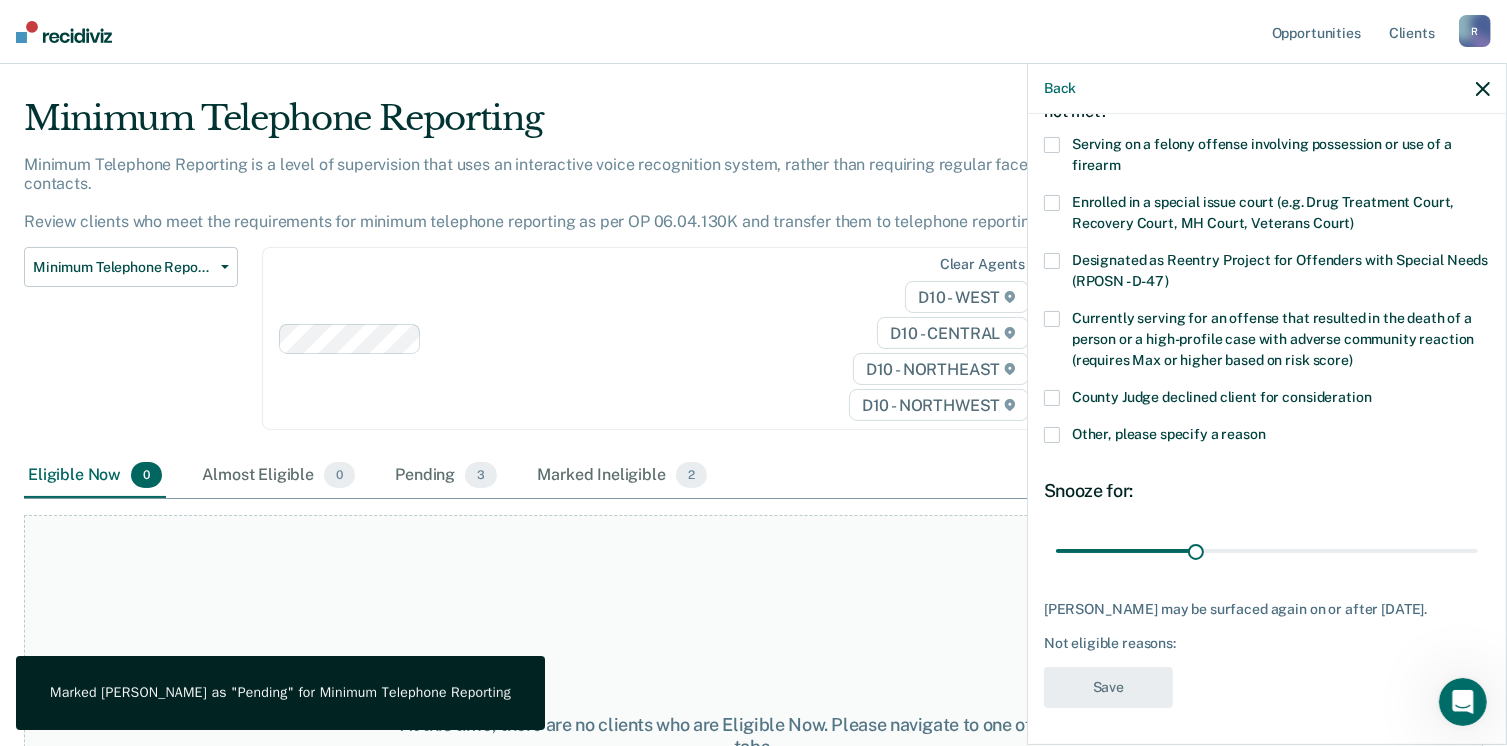 click at bounding box center (1052, 435) 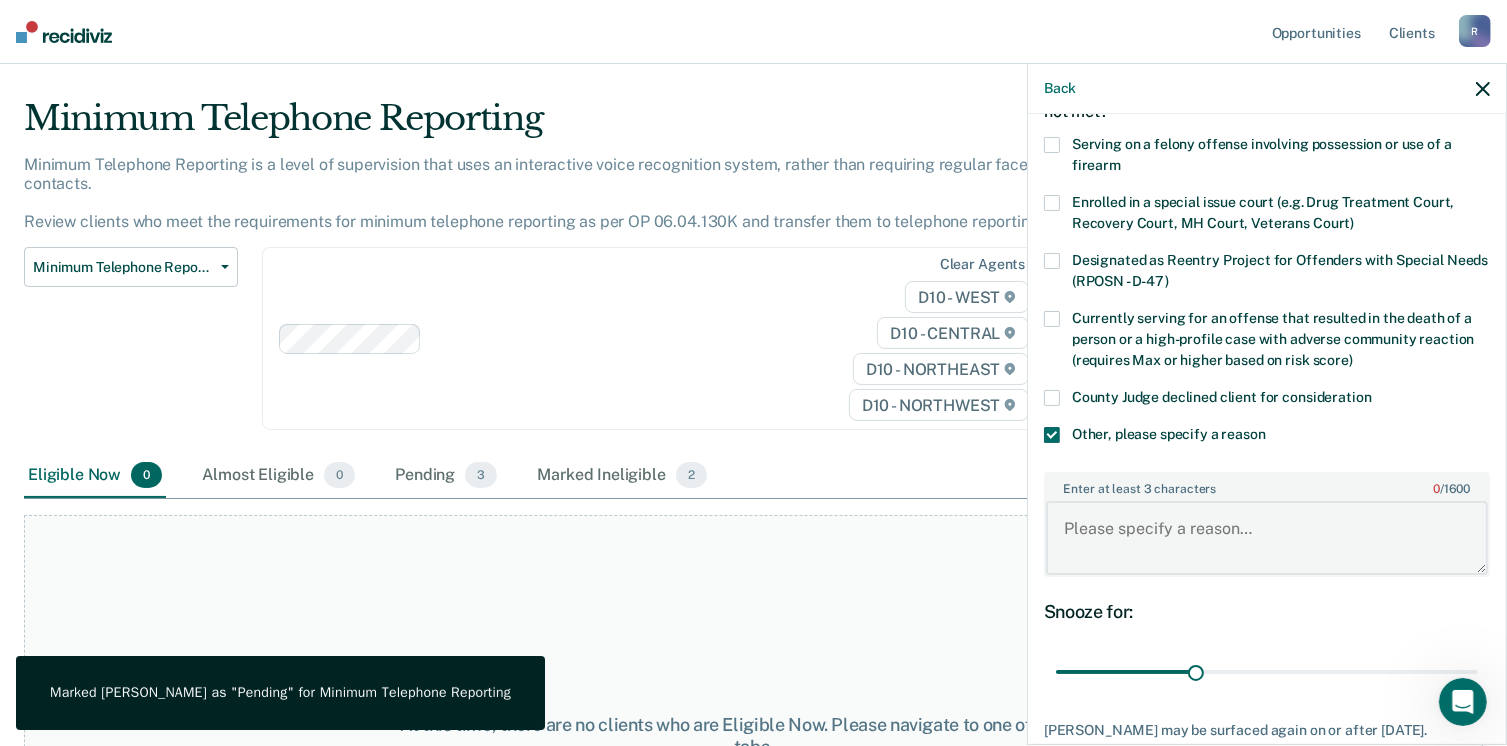 click on "Enter at least 3 characters 0  /  1600" at bounding box center [1267, 538] 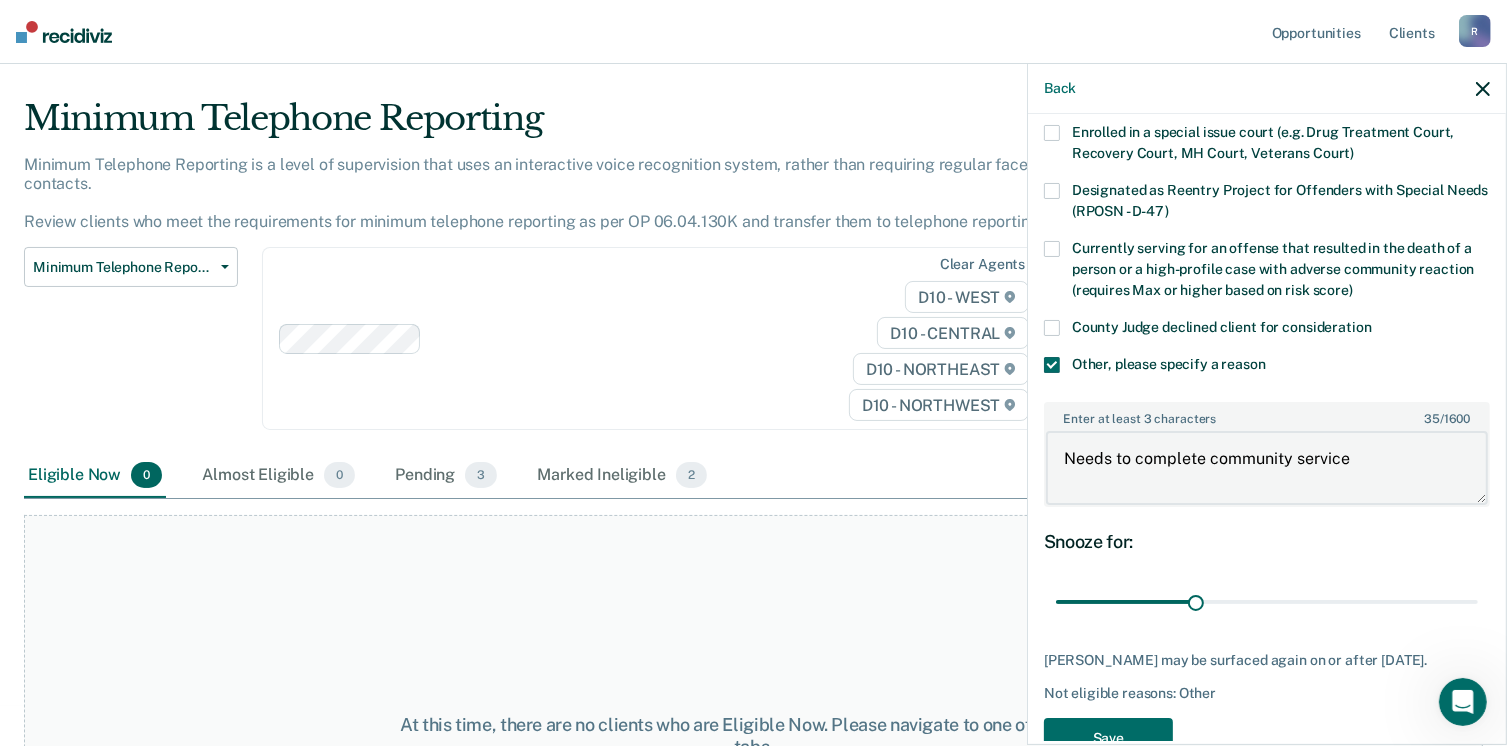 scroll, scrollTop: 248, scrollLeft: 0, axis: vertical 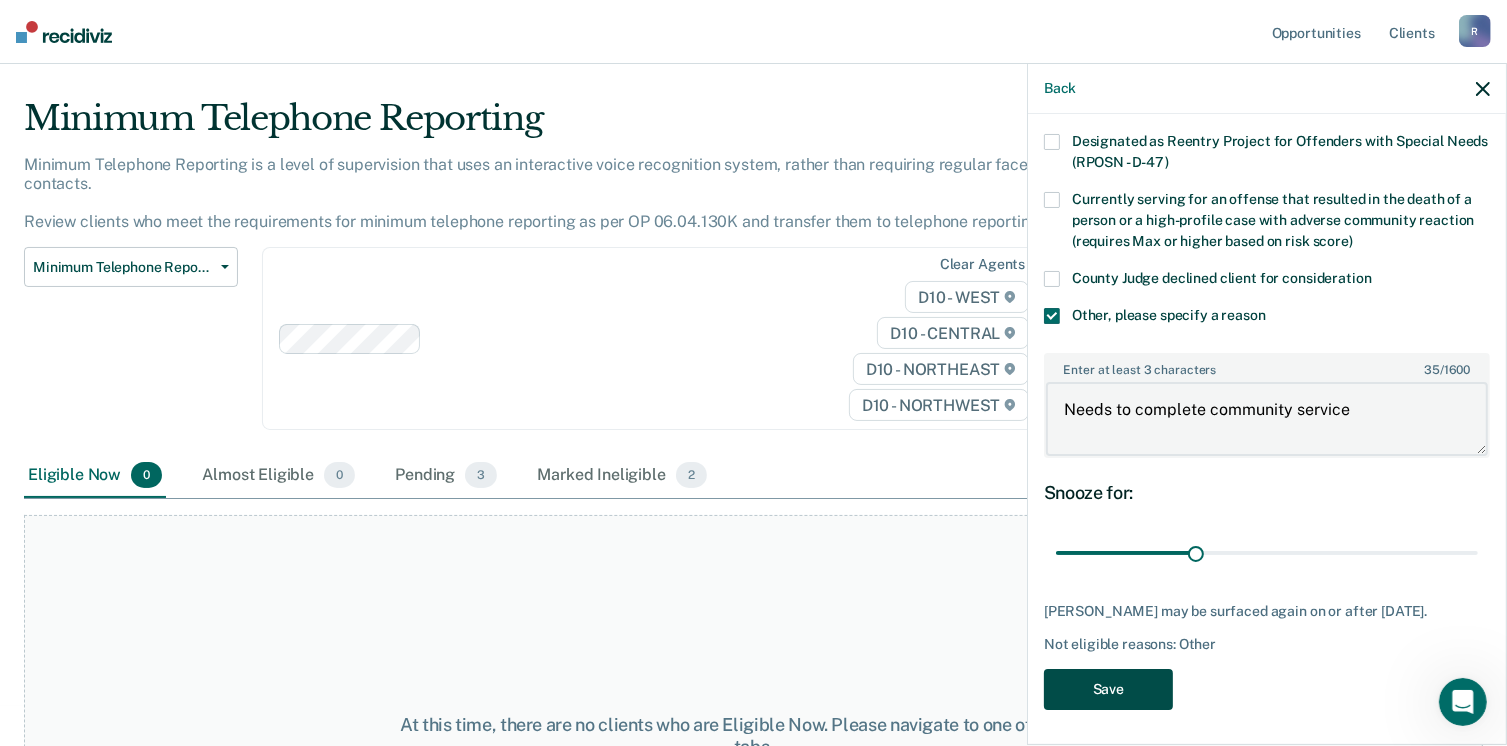 type on "Needs to complete community service" 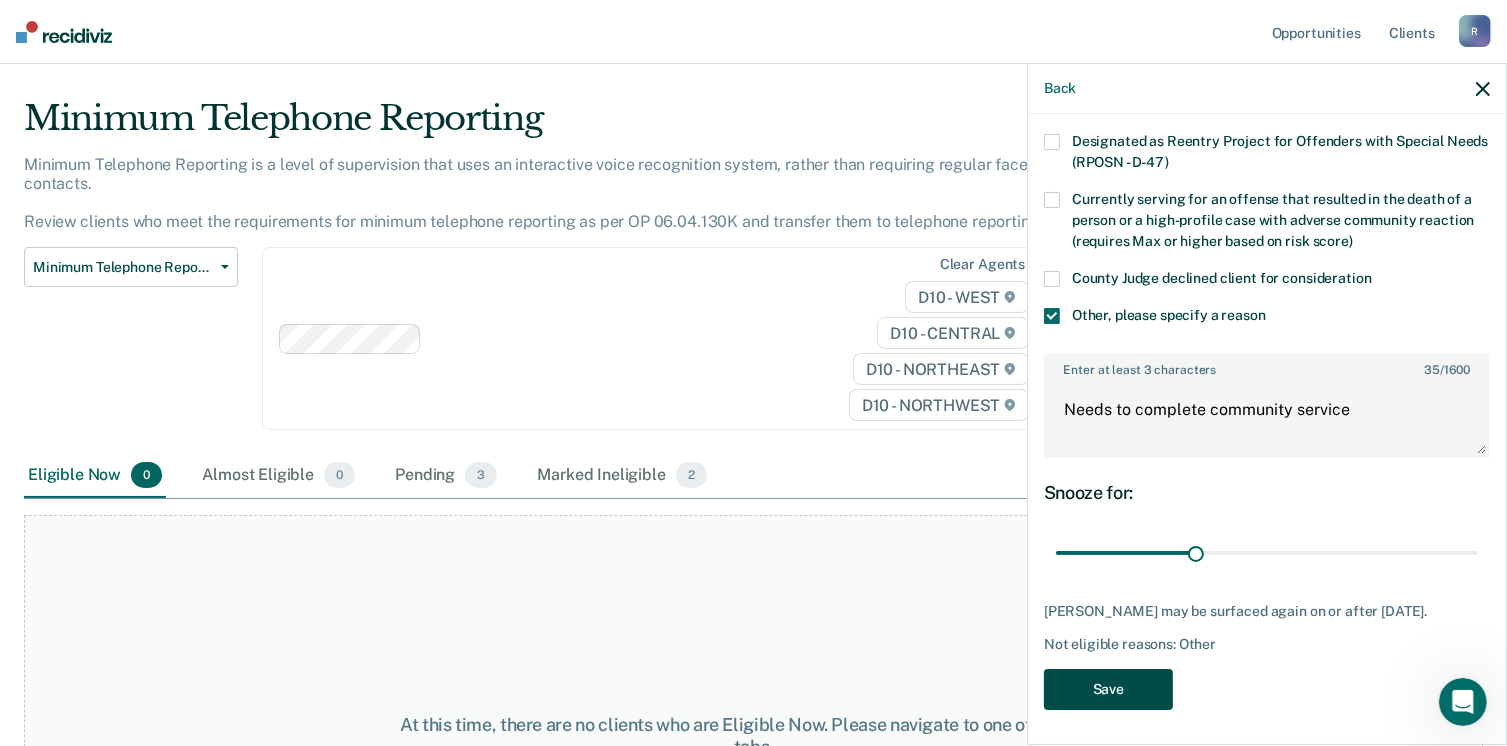 click on "Save" at bounding box center [1108, 689] 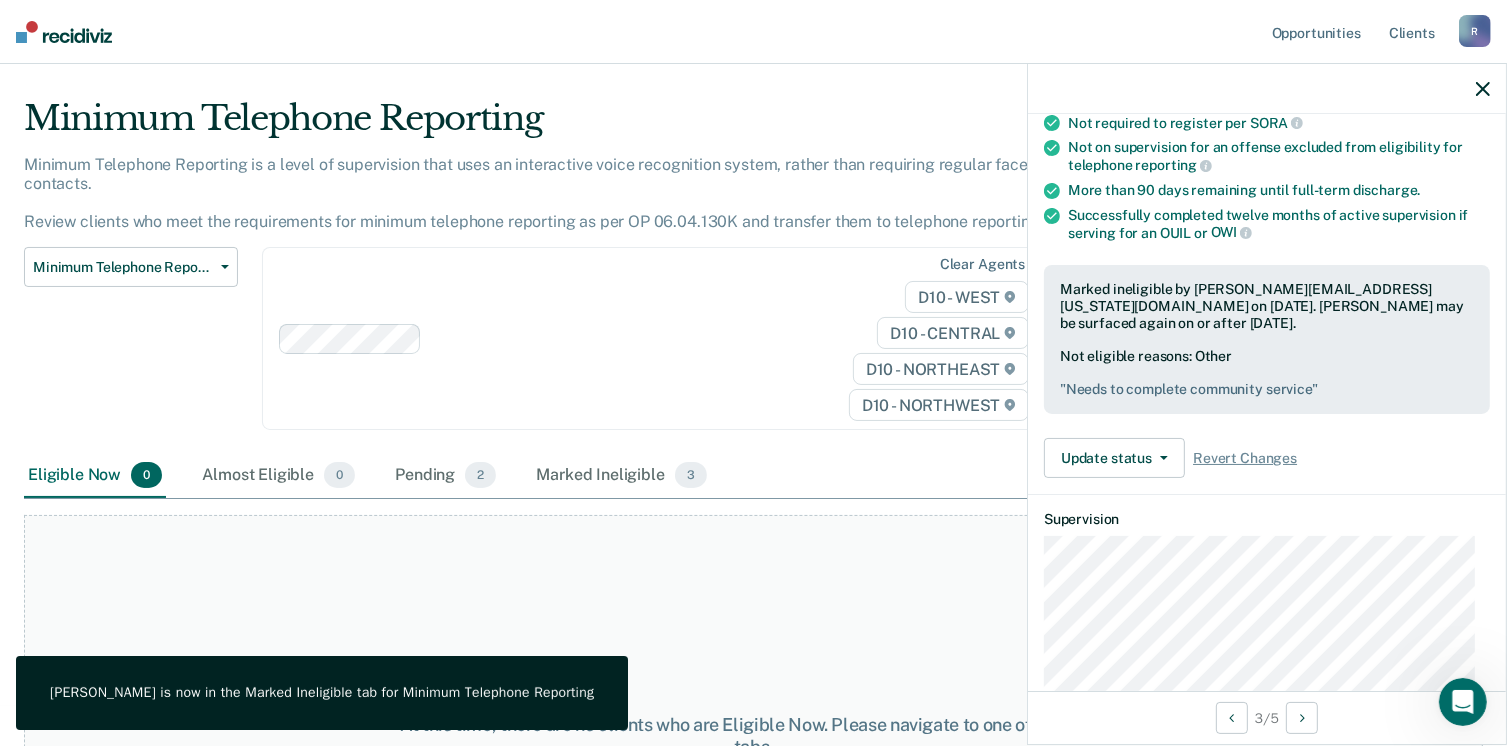 click on "At this time, there are no clients who are Eligible Now. Please navigate to one of the other tabs." at bounding box center [753, 736] 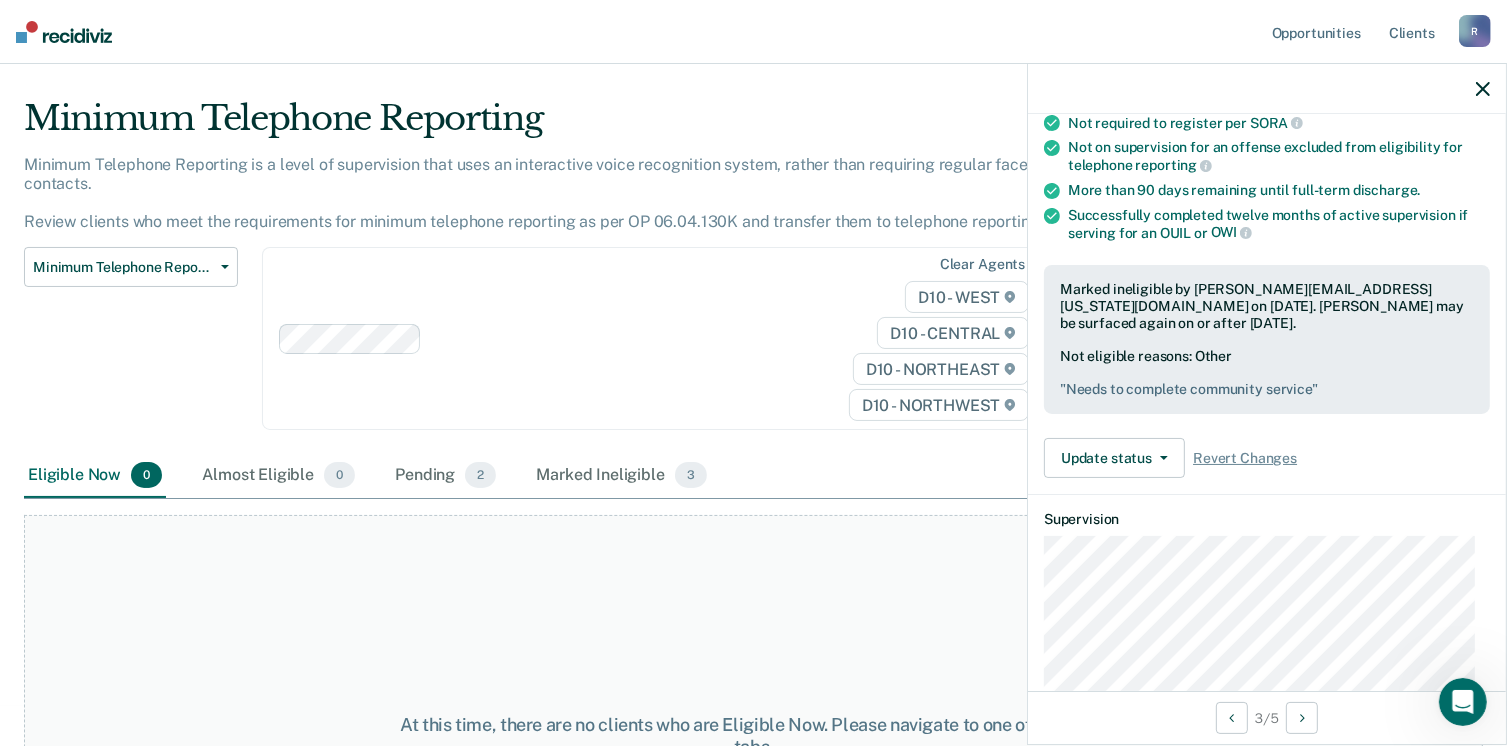 click at bounding box center [1267, 89] 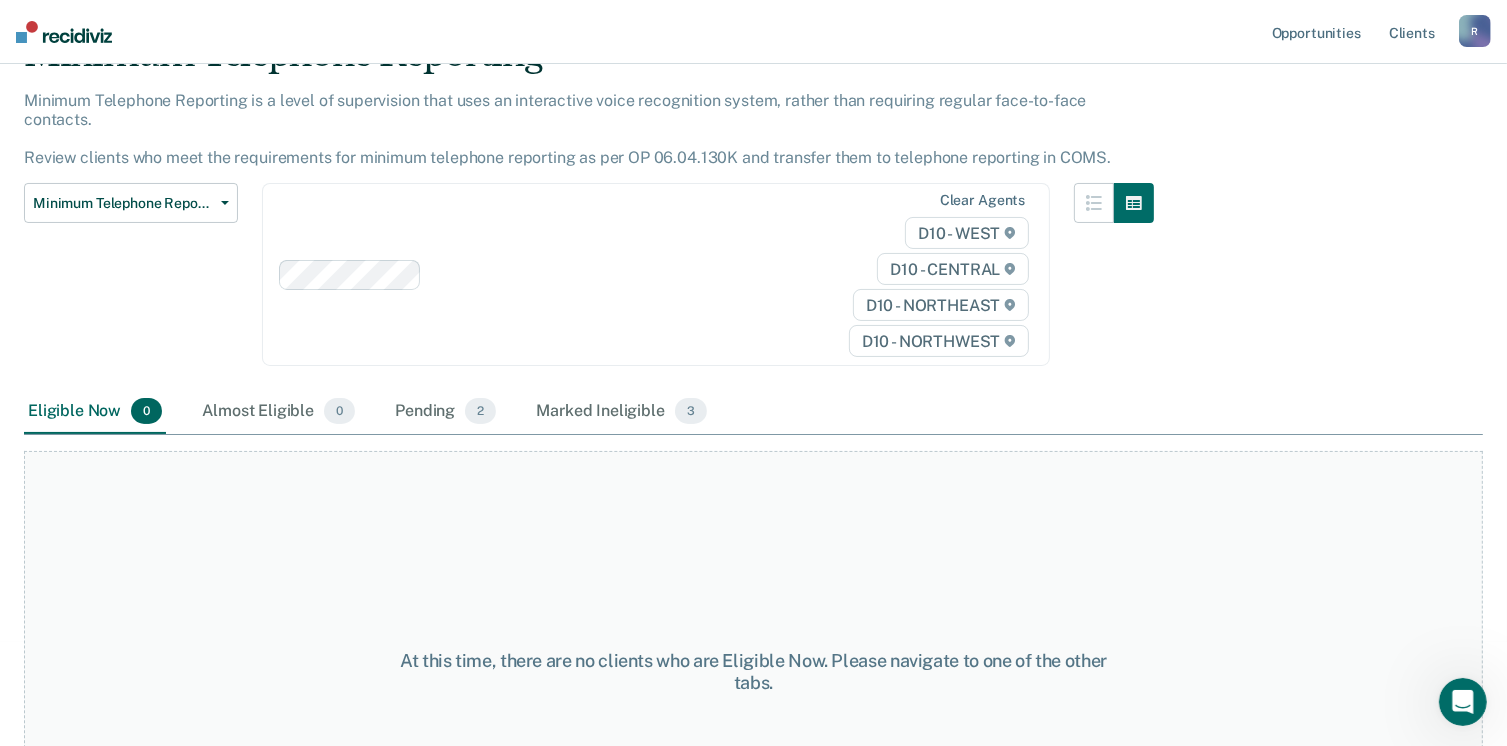 scroll, scrollTop: 0, scrollLeft: 0, axis: both 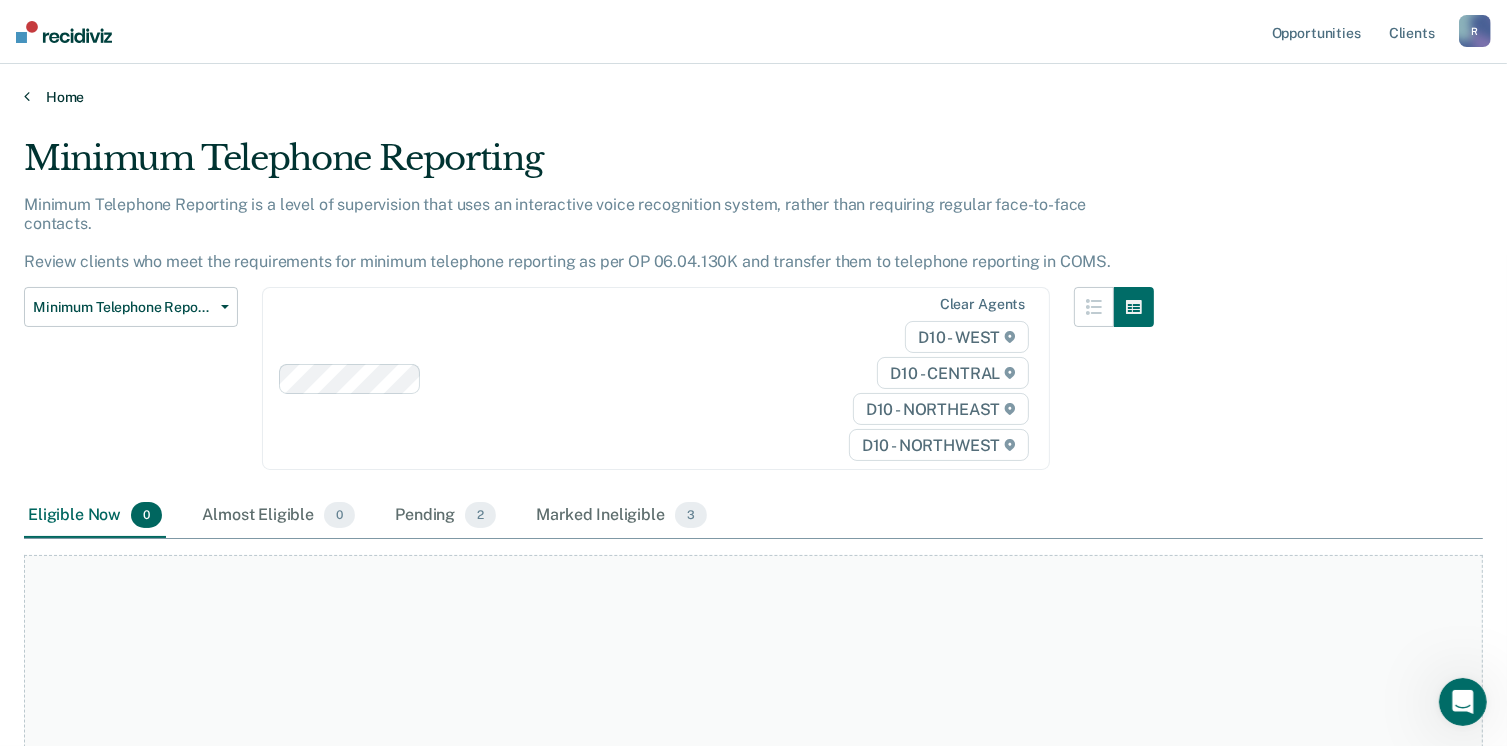 click on "Home" at bounding box center (753, 97) 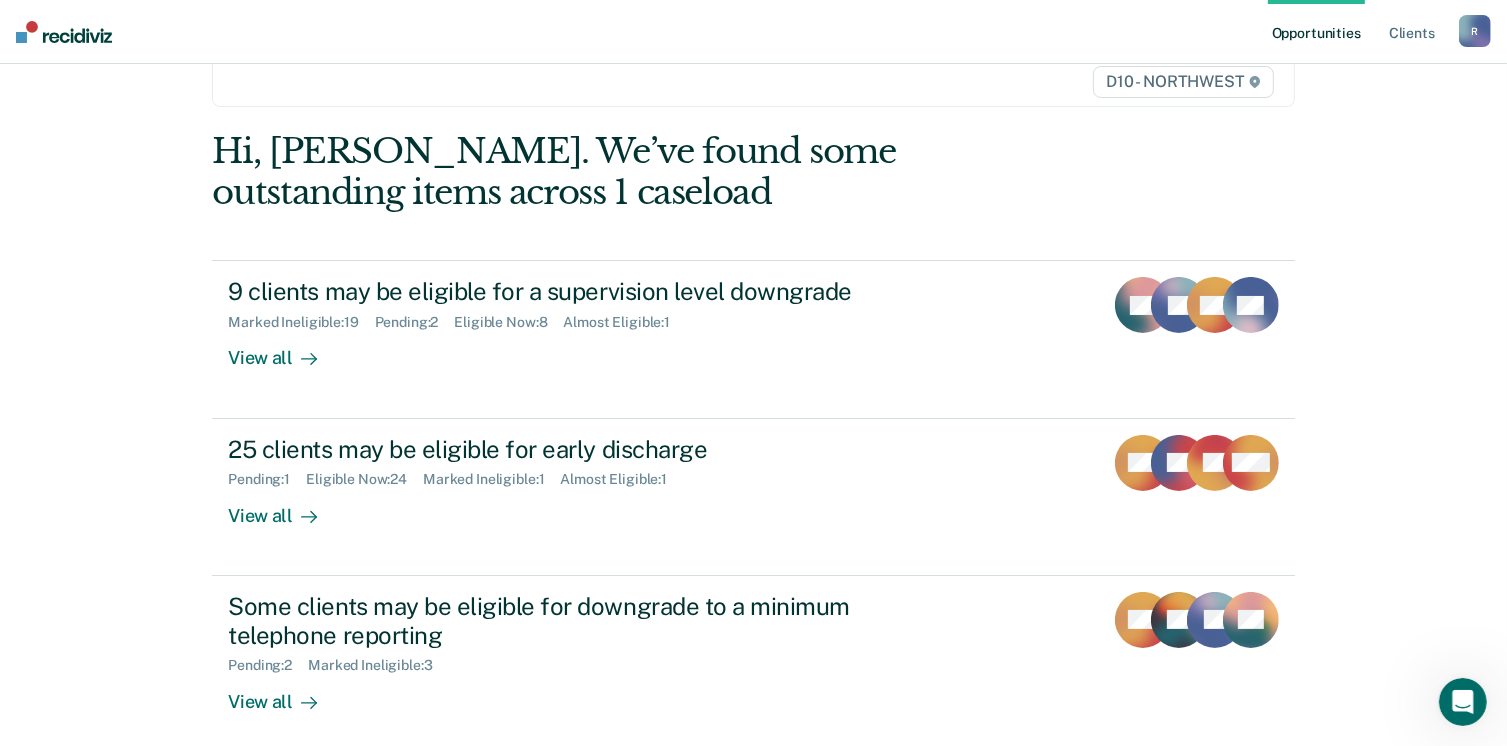 scroll, scrollTop: 272, scrollLeft: 0, axis: vertical 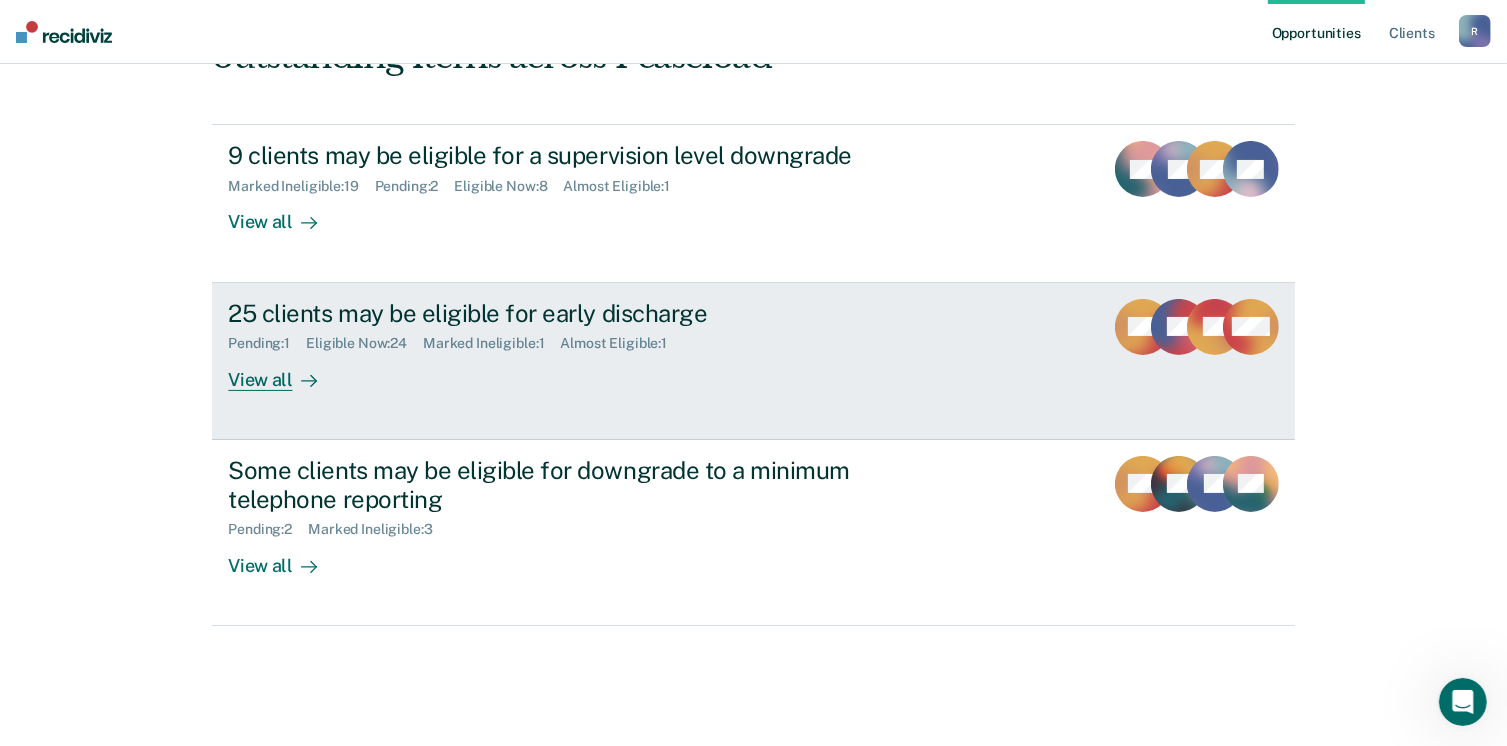 click on "25 clients may be eligible for early discharge" at bounding box center [579, 313] 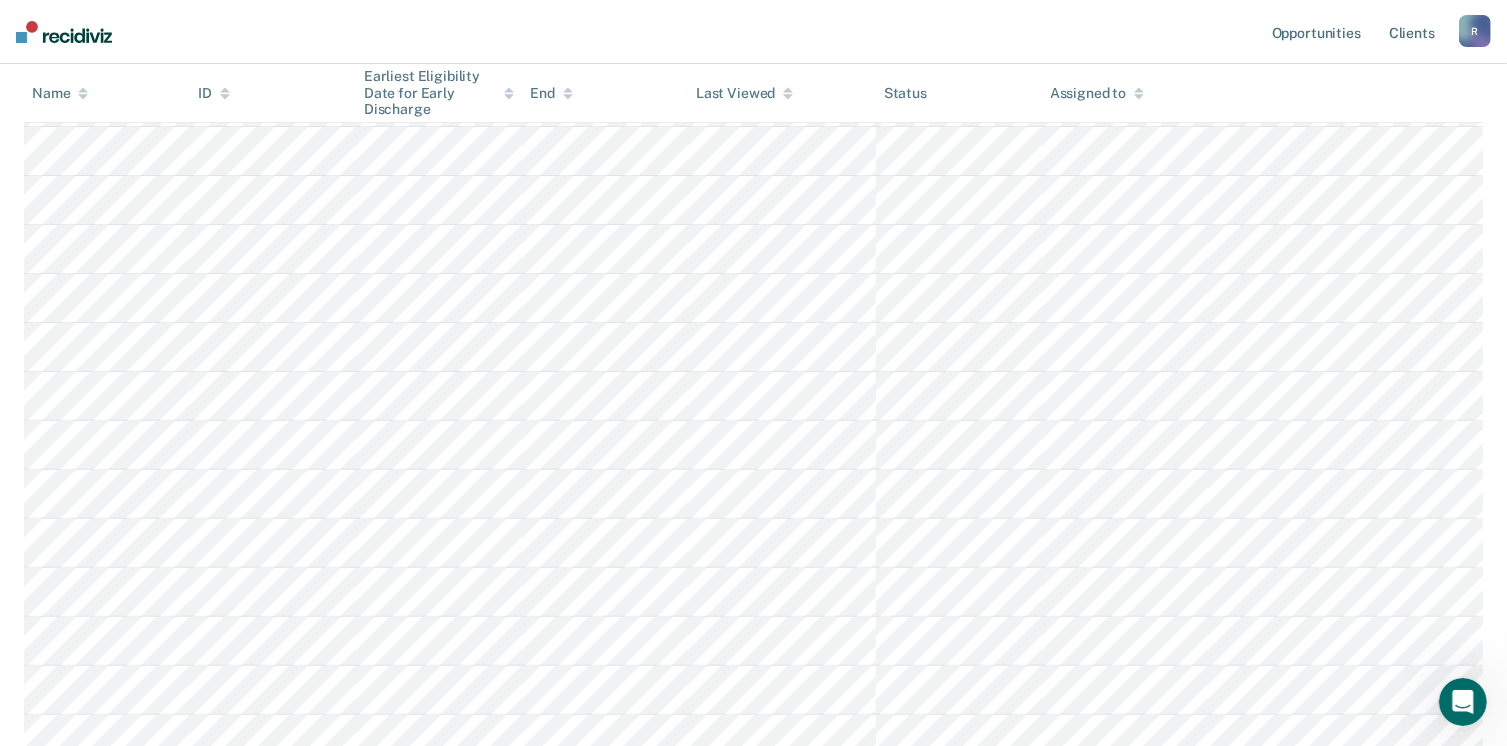 scroll, scrollTop: 0, scrollLeft: 0, axis: both 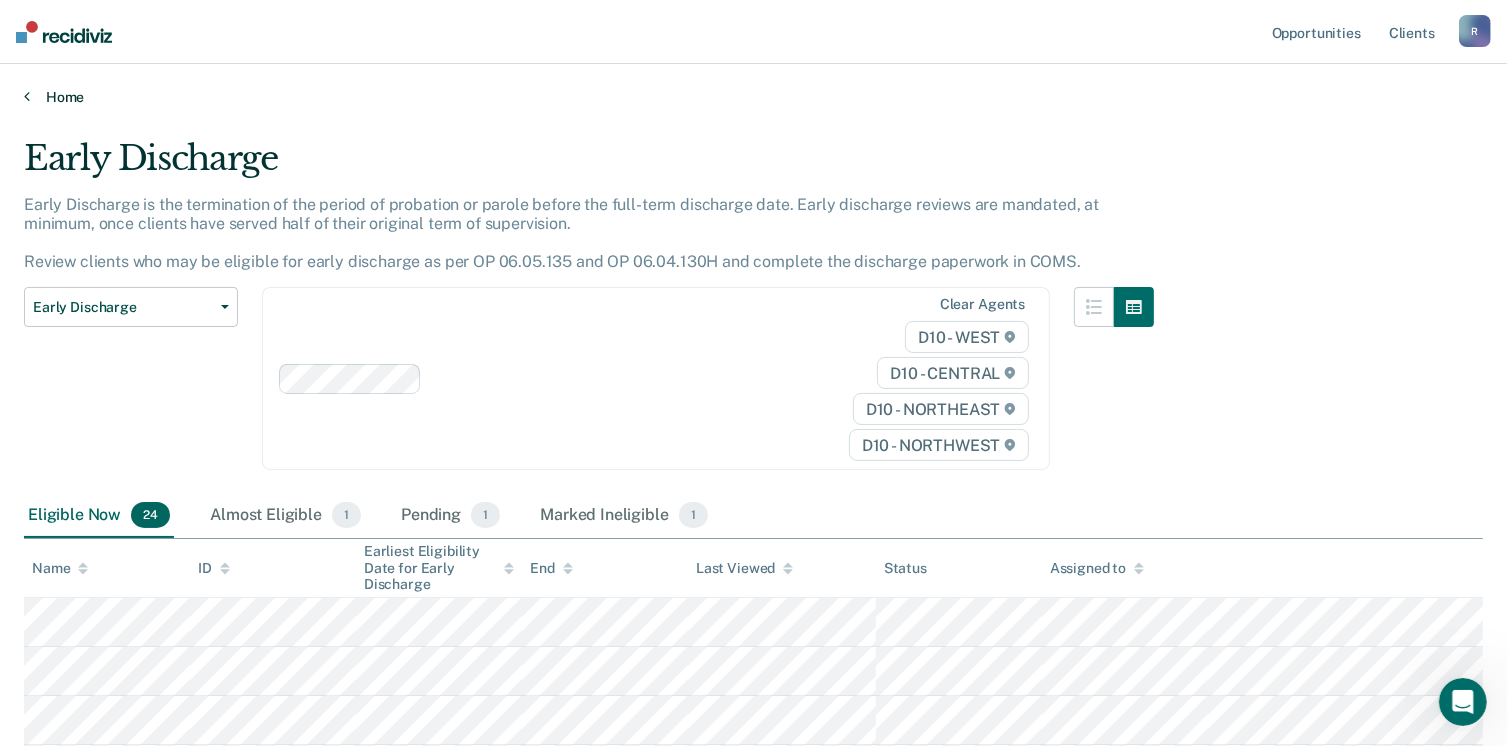 click on "Home" at bounding box center (753, 97) 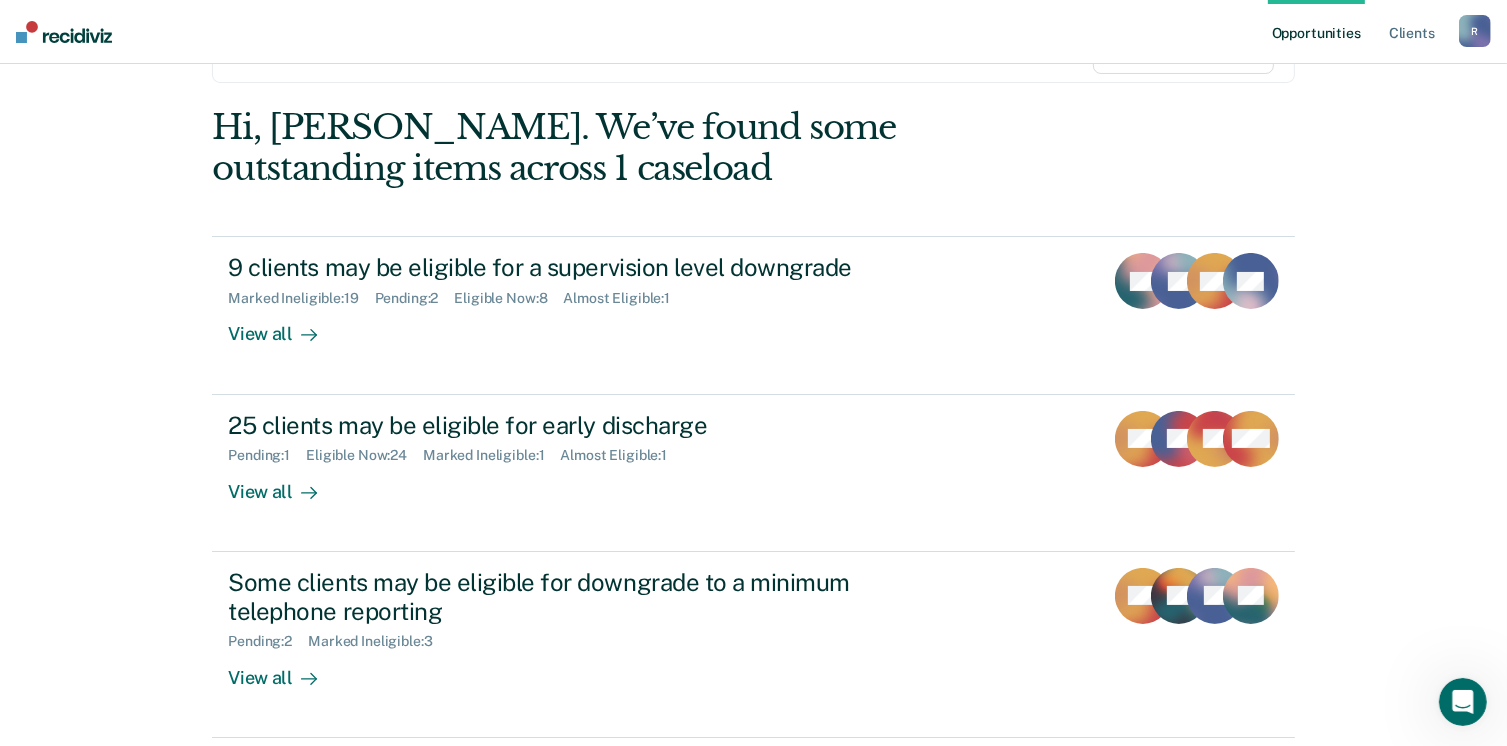 scroll, scrollTop: 200, scrollLeft: 0, axis: vertical 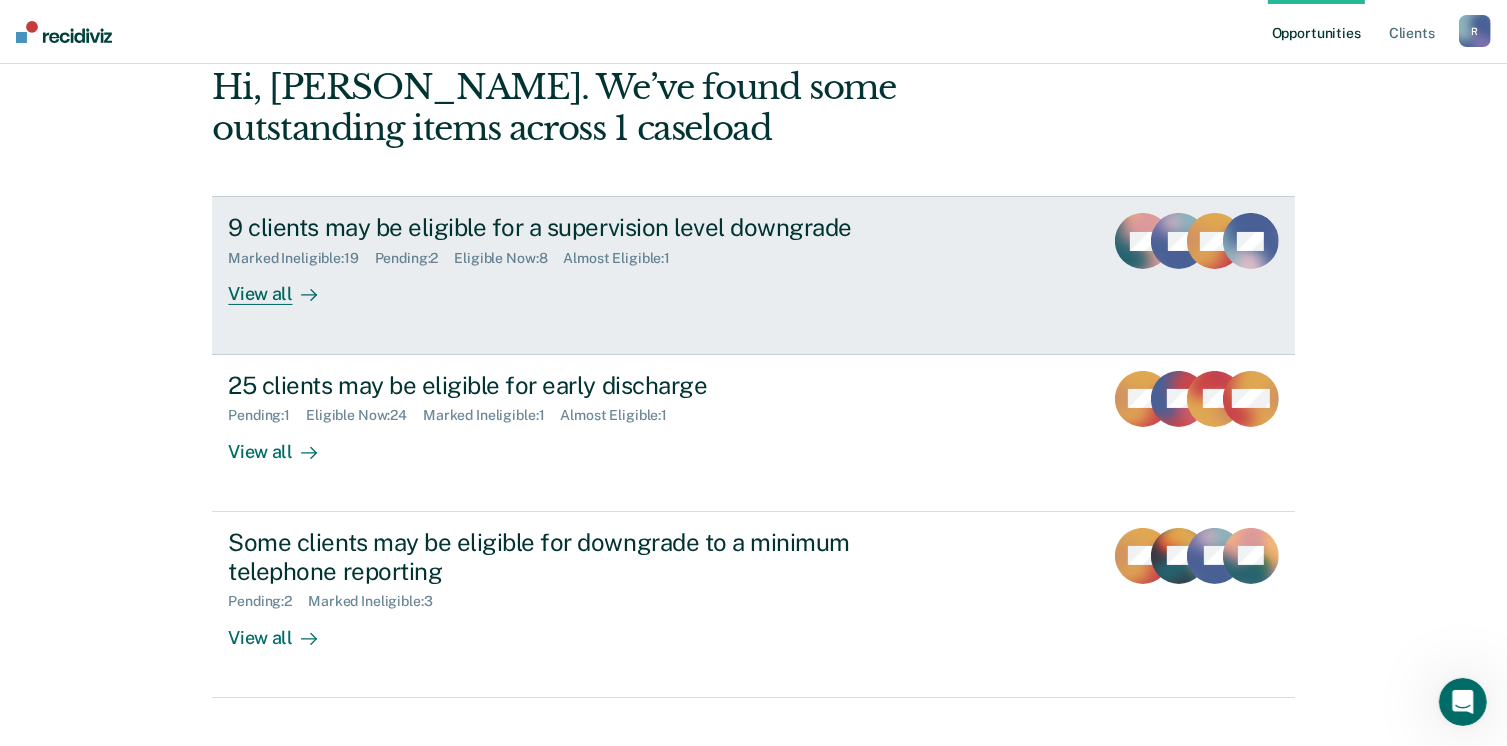 click on "9 clients may be eligible for a supervision level downgrade" at bounding box center [579, 227] 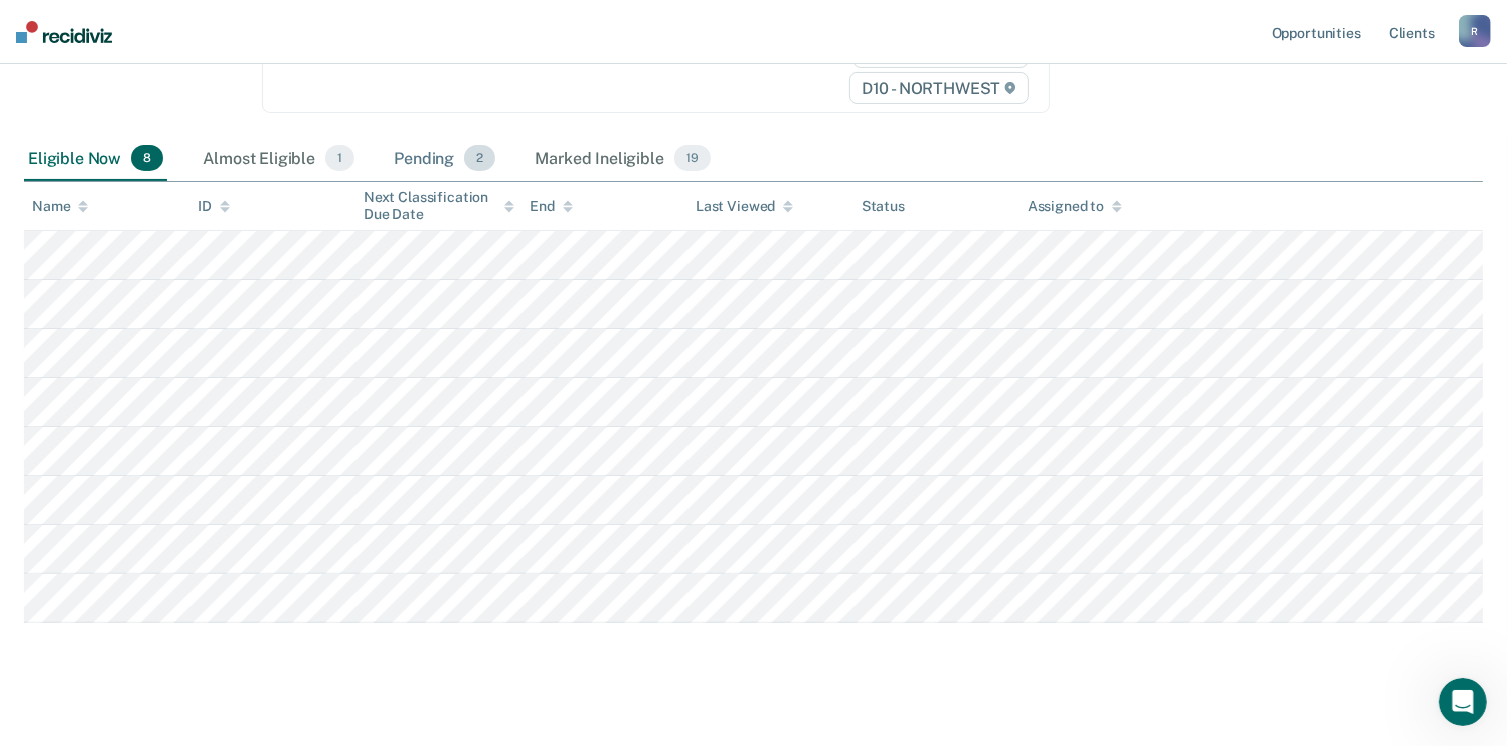 scroll, scrollTop: 394, scrollLeft: 0, axis: vertical 